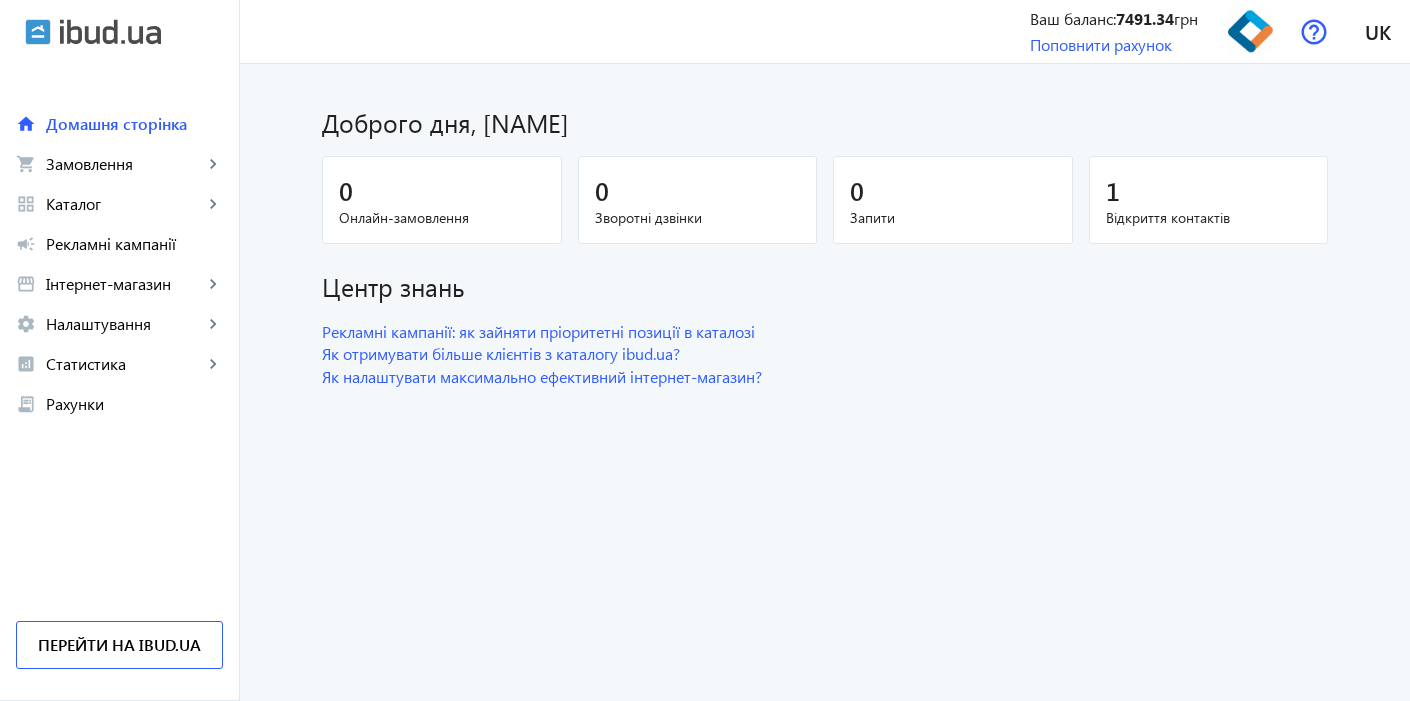 scroll, scrollTop: 0, scrollLeft: 0, axis: both 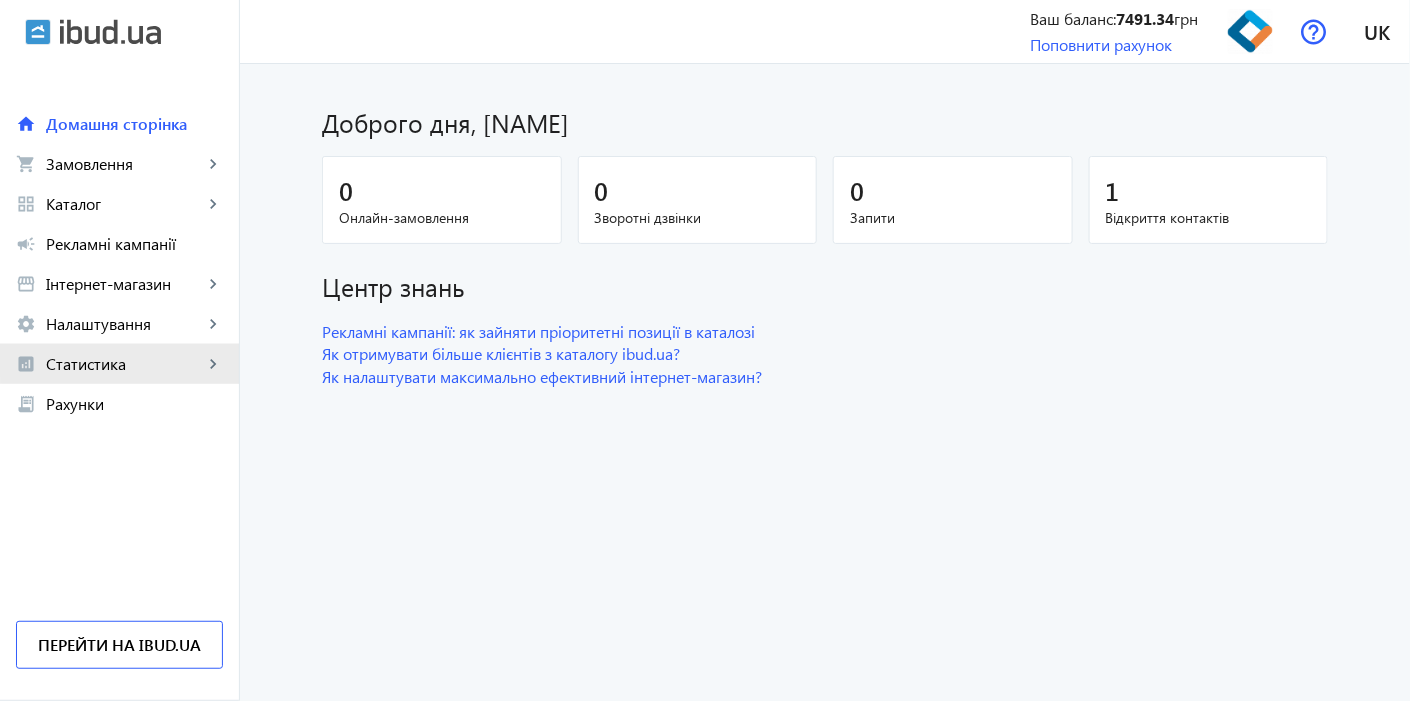 click on "Статистика" 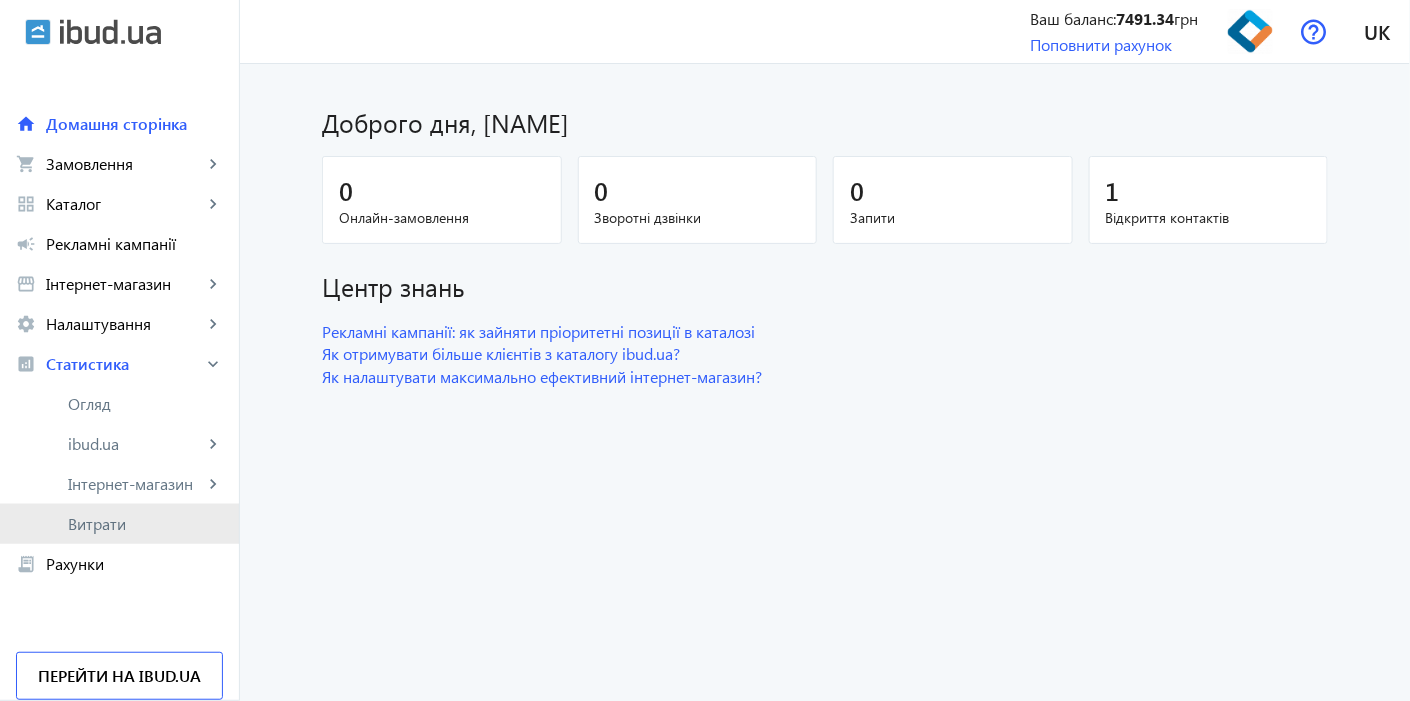 click on "Витрати" 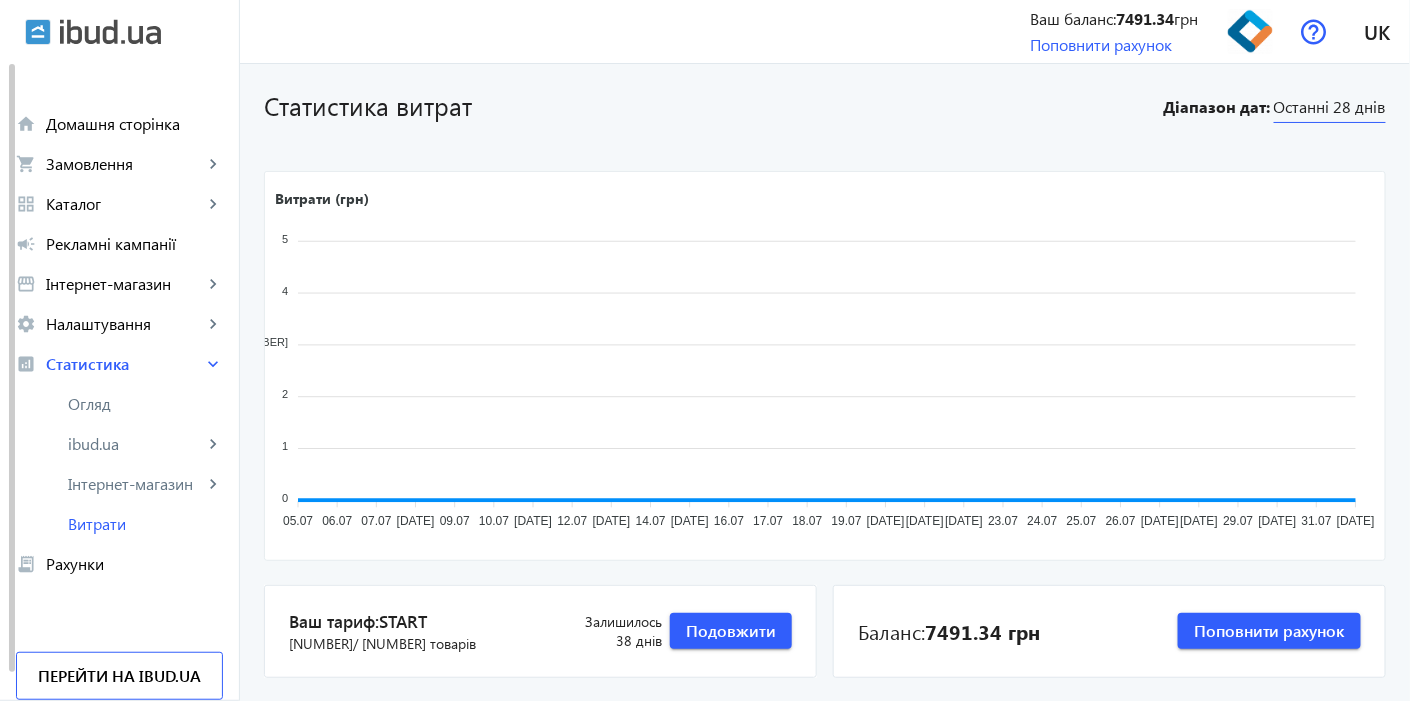 click on "Останні 28 днів" 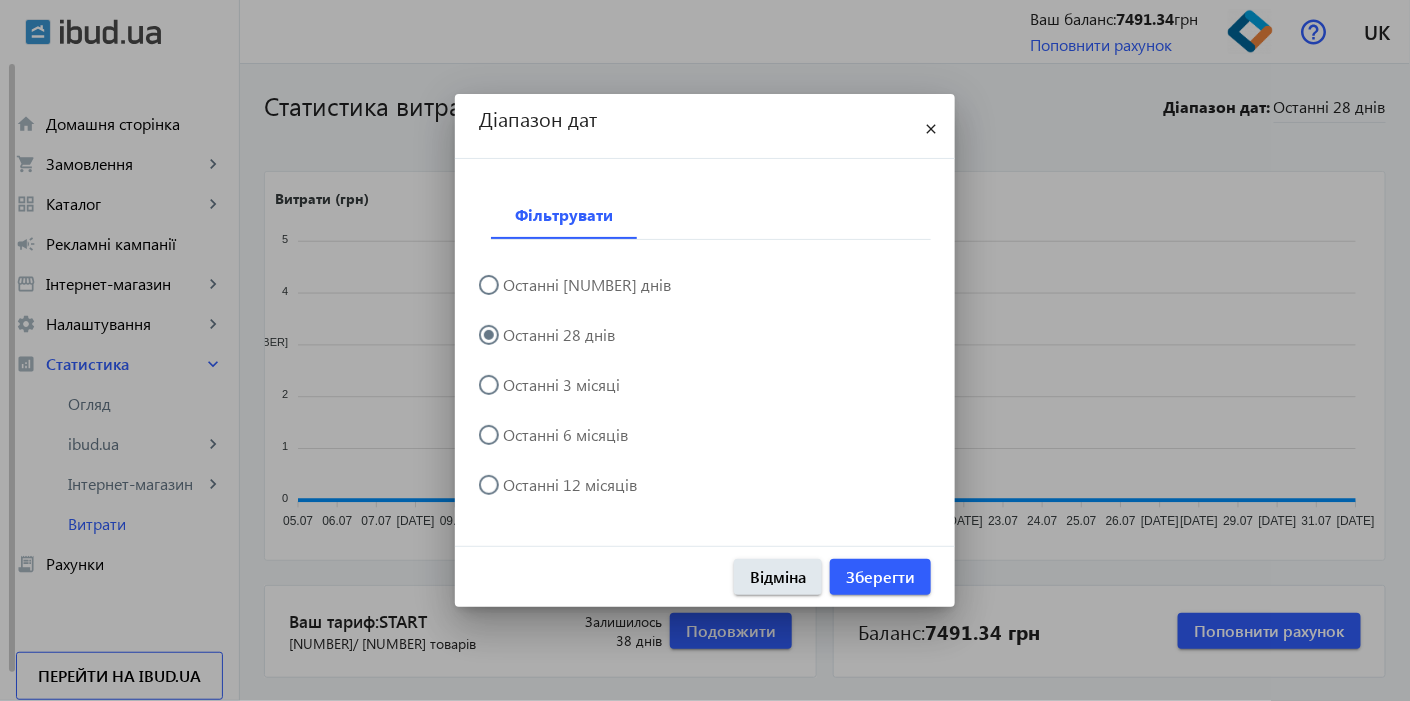 click at bounding box center (705, 350) 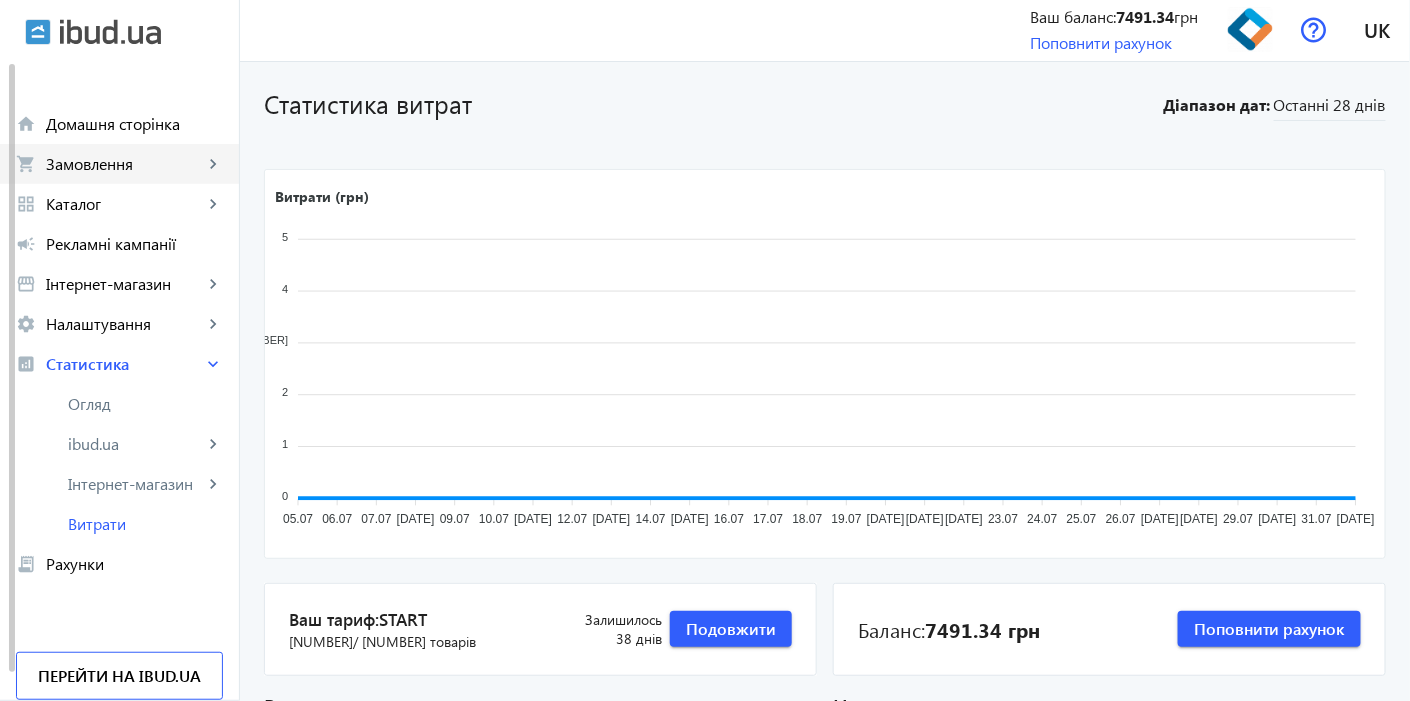 scroll, scrollTop: 0, scrollLeft: 0, axis: both 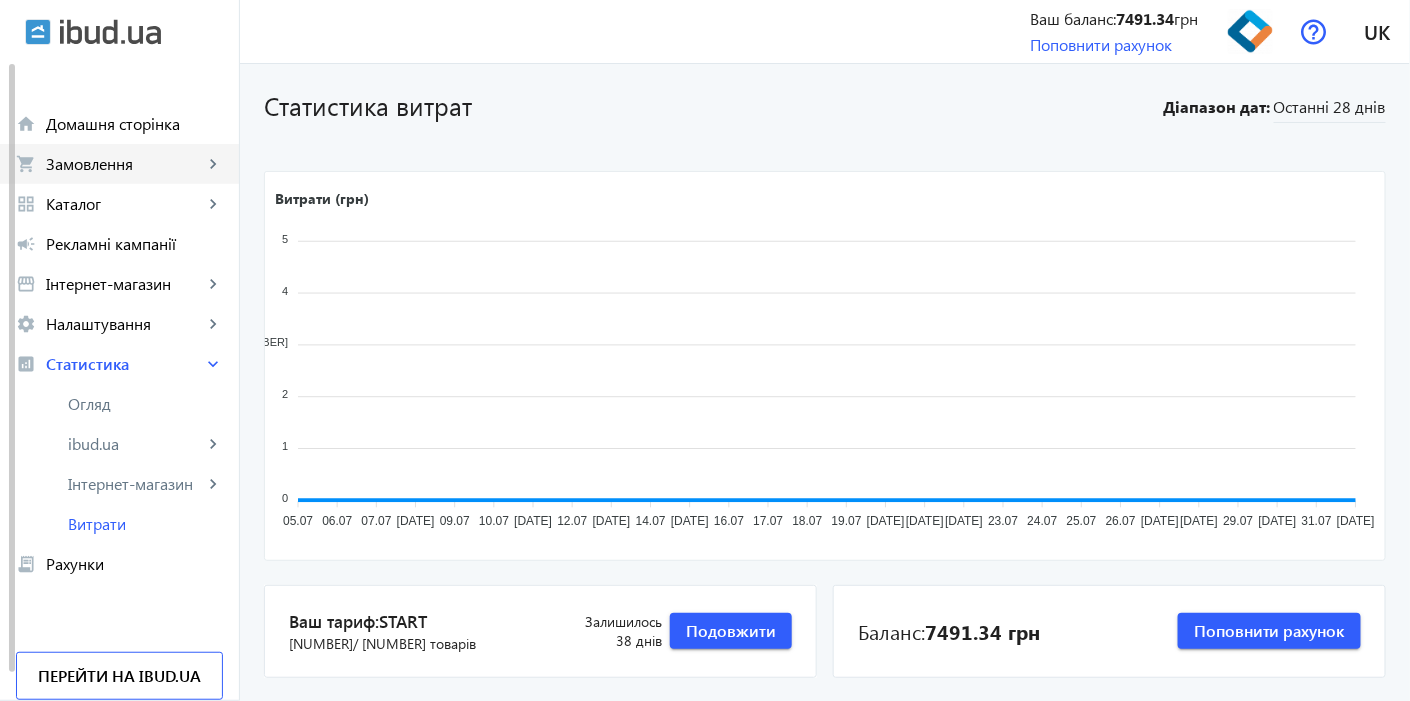 click on "shopping_cart Замовлення keyboard_arrow_right" 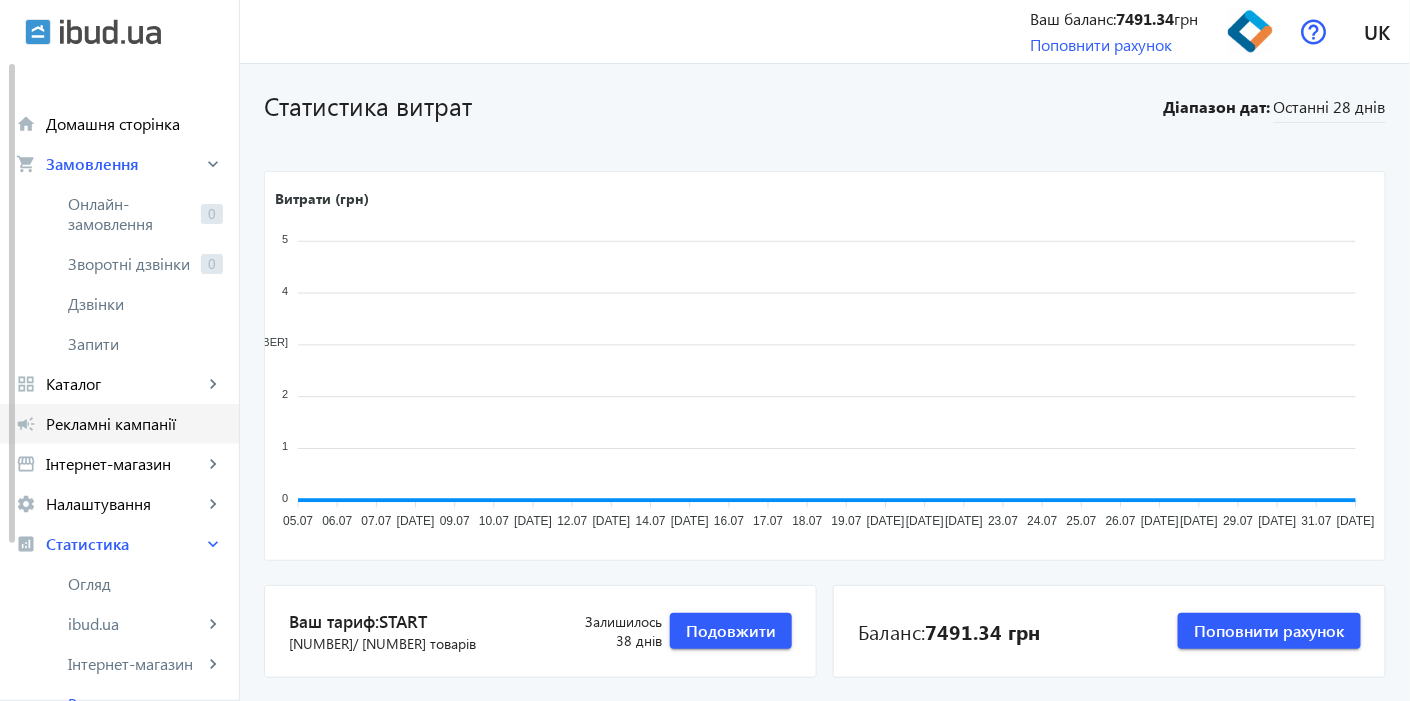 click on "Рекламні кампанії" 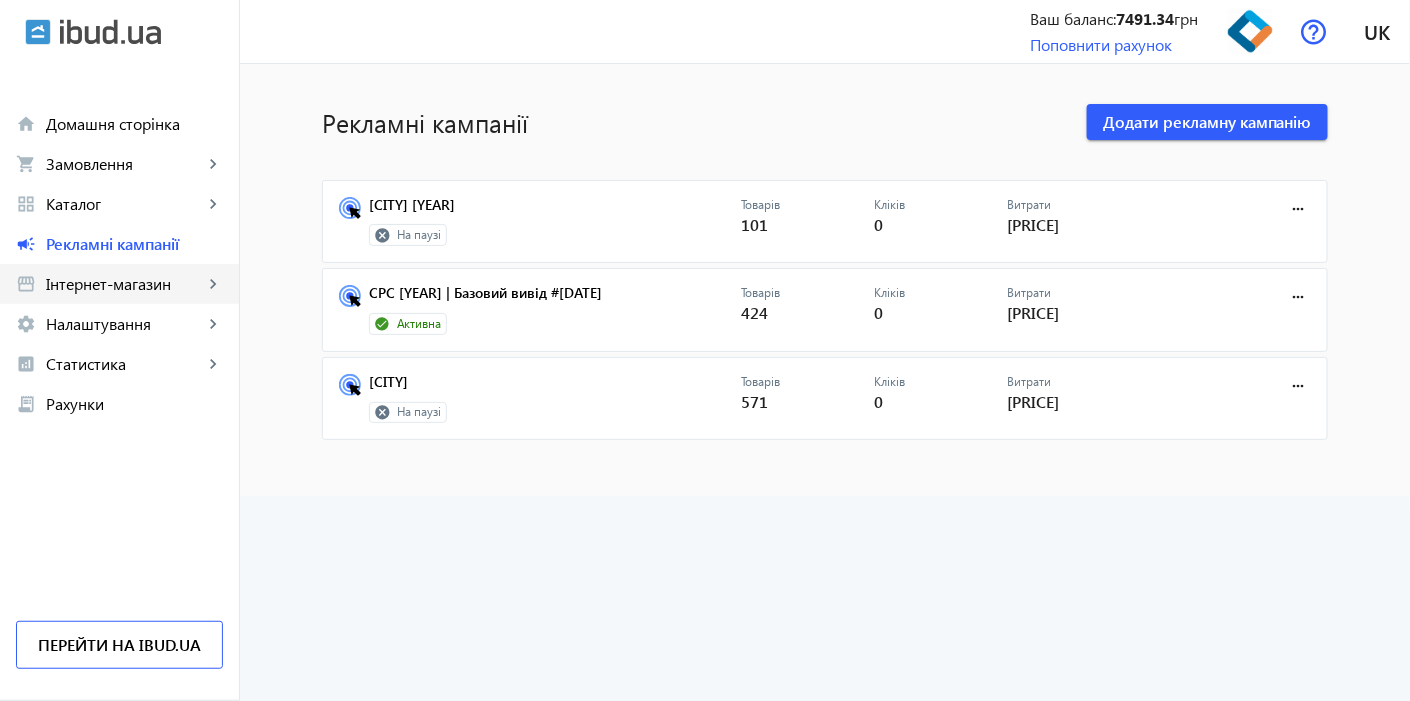 click on "storefront Інтернет-магазин keyboard_arrow_right" 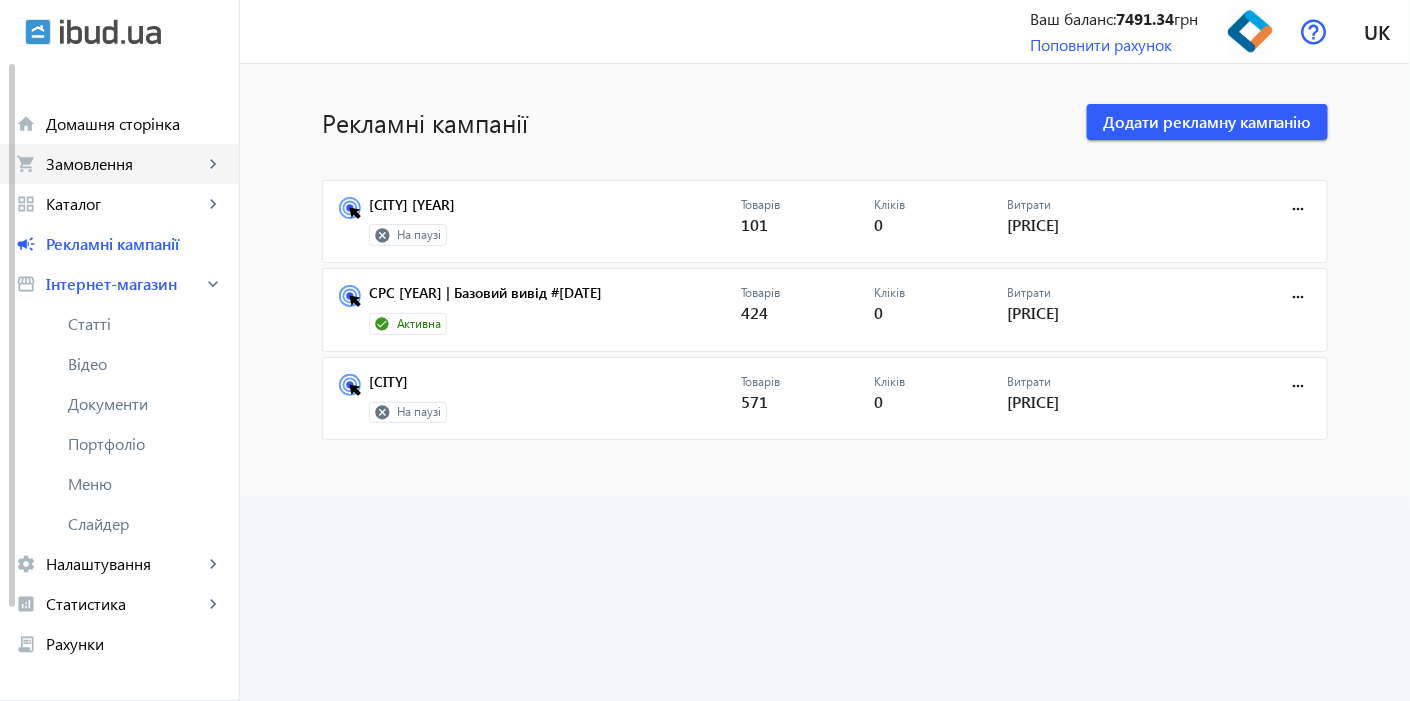 click on "shopping_cart Замовлення keyboard_arrow_right" 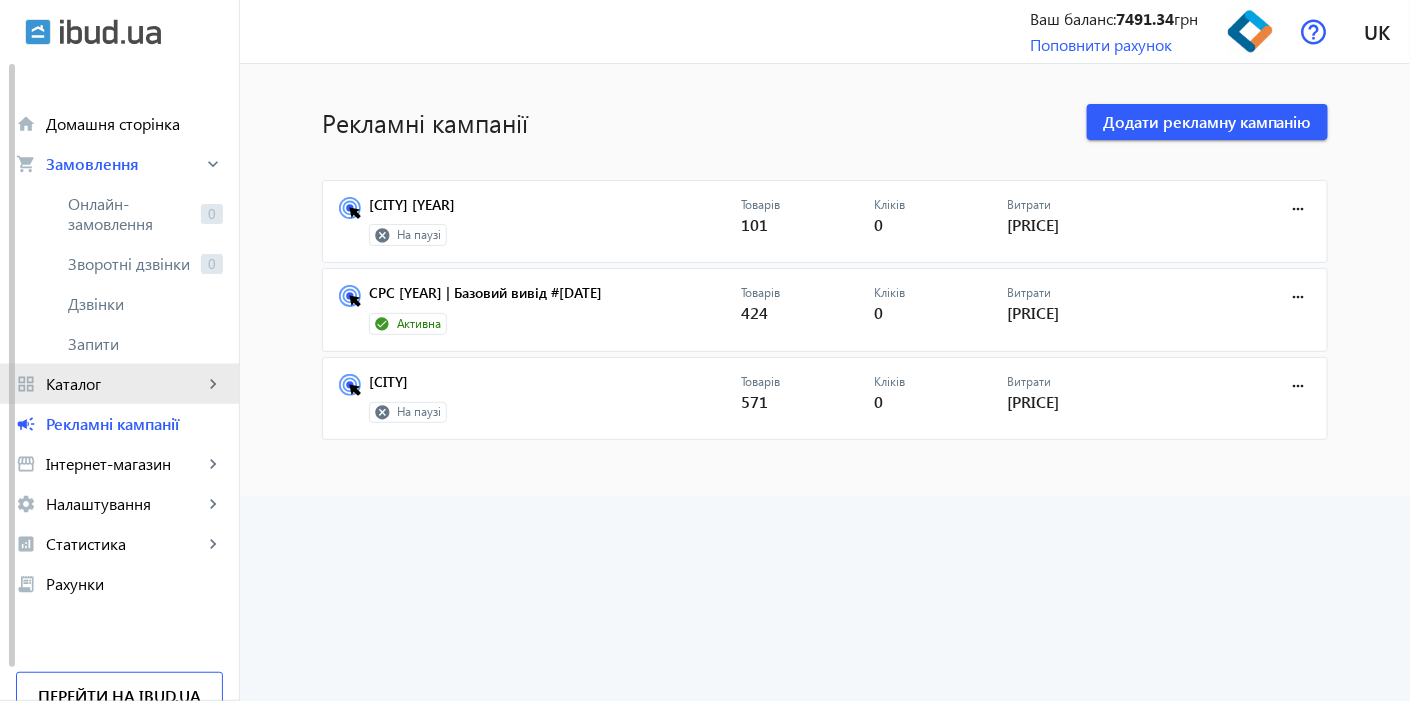 click on "Каталог" 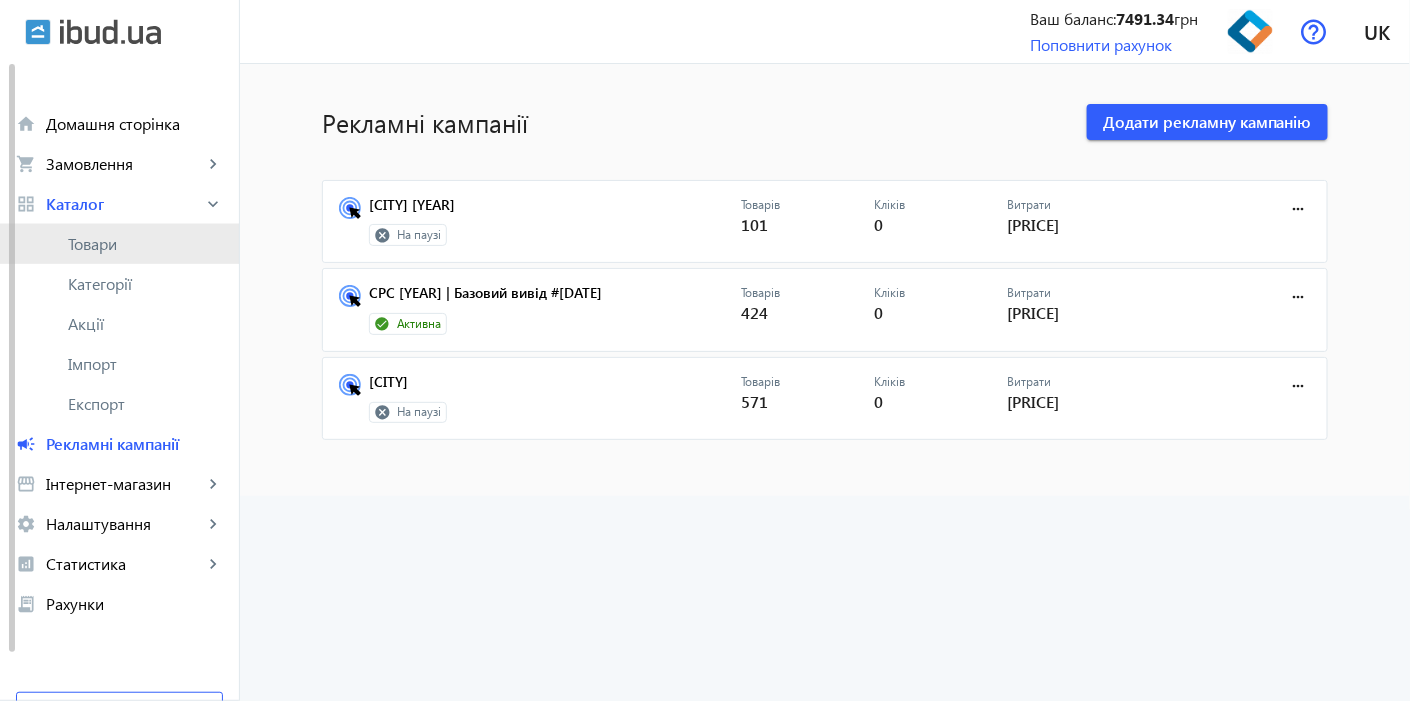 click on "Товари" 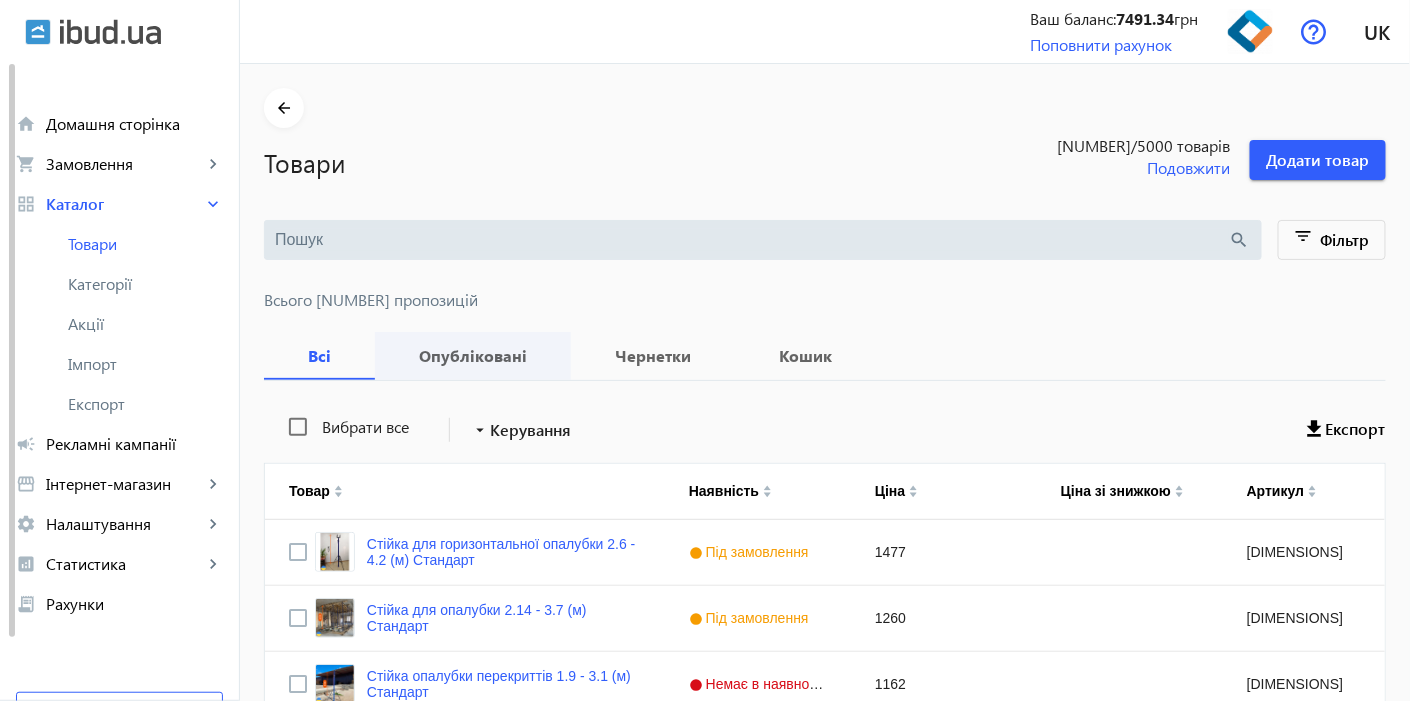 click on "Опубліковані" at bounding box center (473, 356) 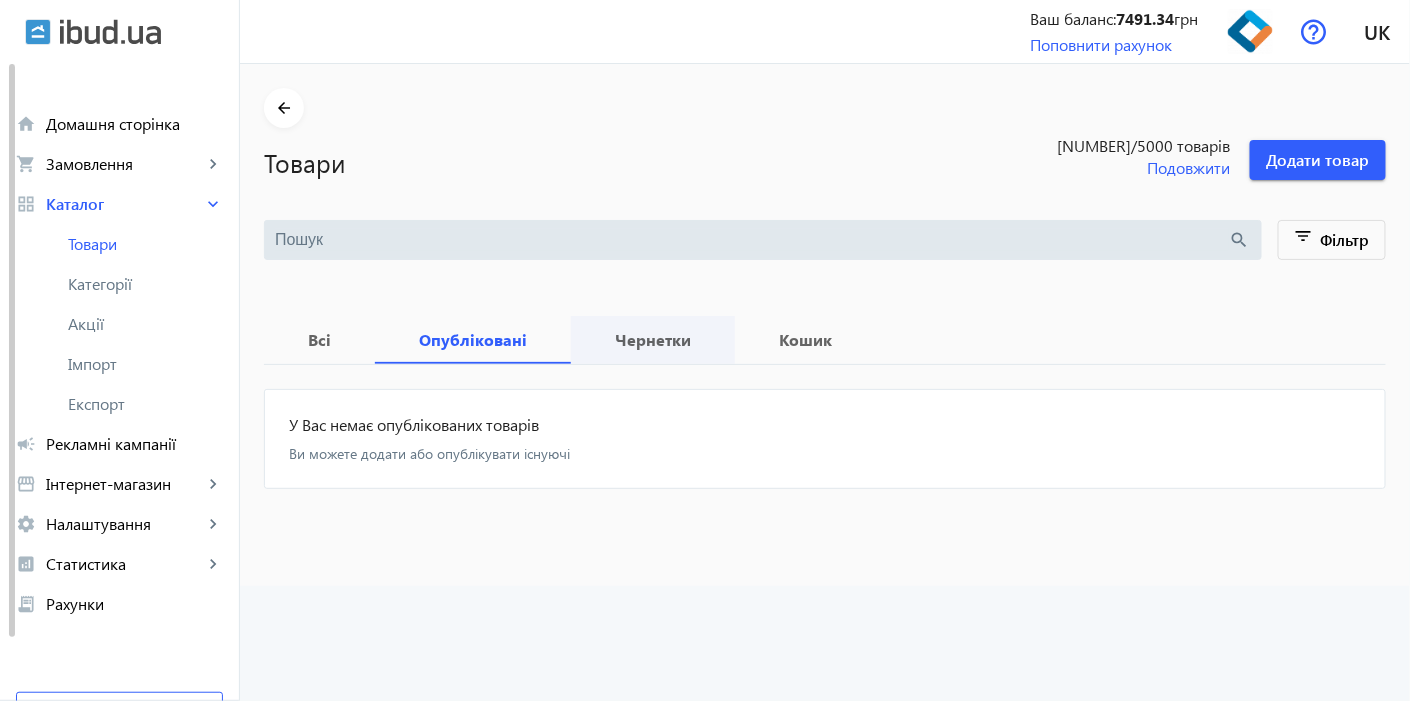 click on "Чернетки" at bounding box center (653, 340) 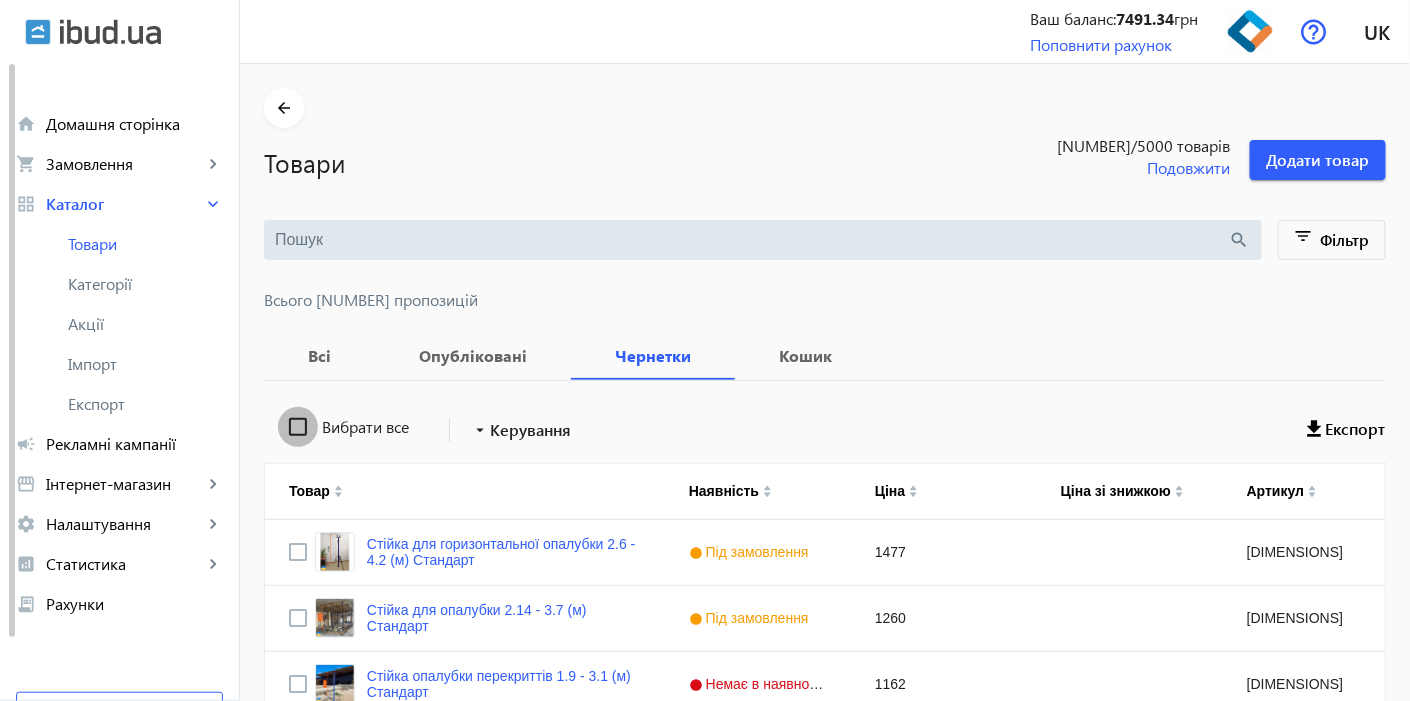 click on "Вибрати все" at bounding box center [298, 427] 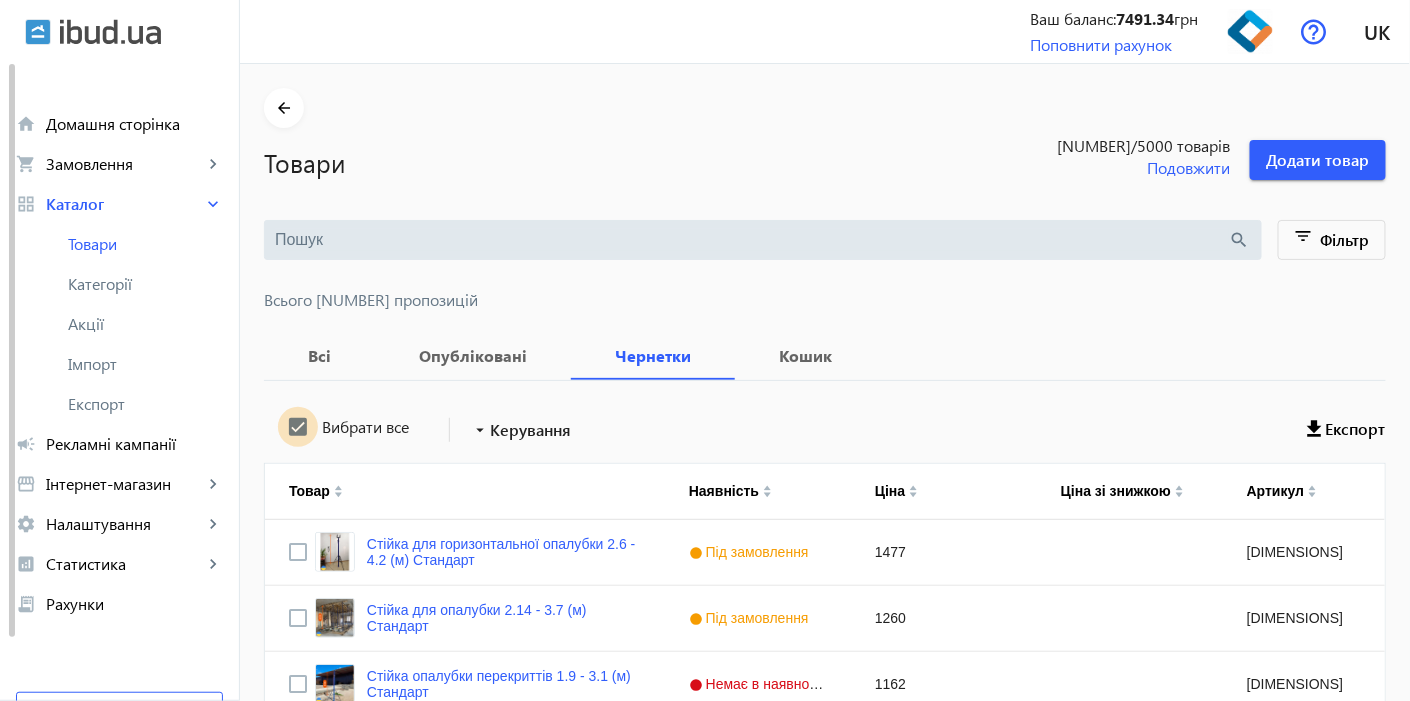 checkbox on "true" 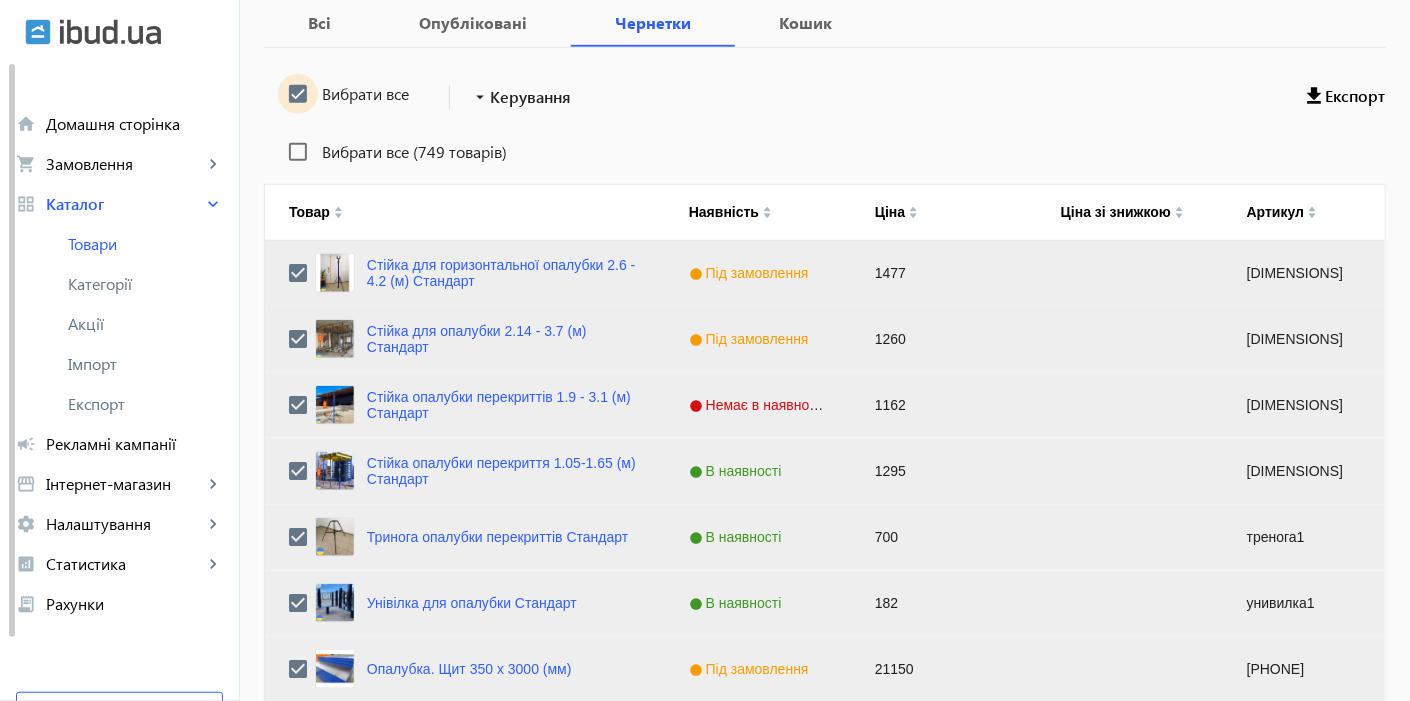 scroll, scrollTop: 777, scrollLeft: 0, axis: vertical 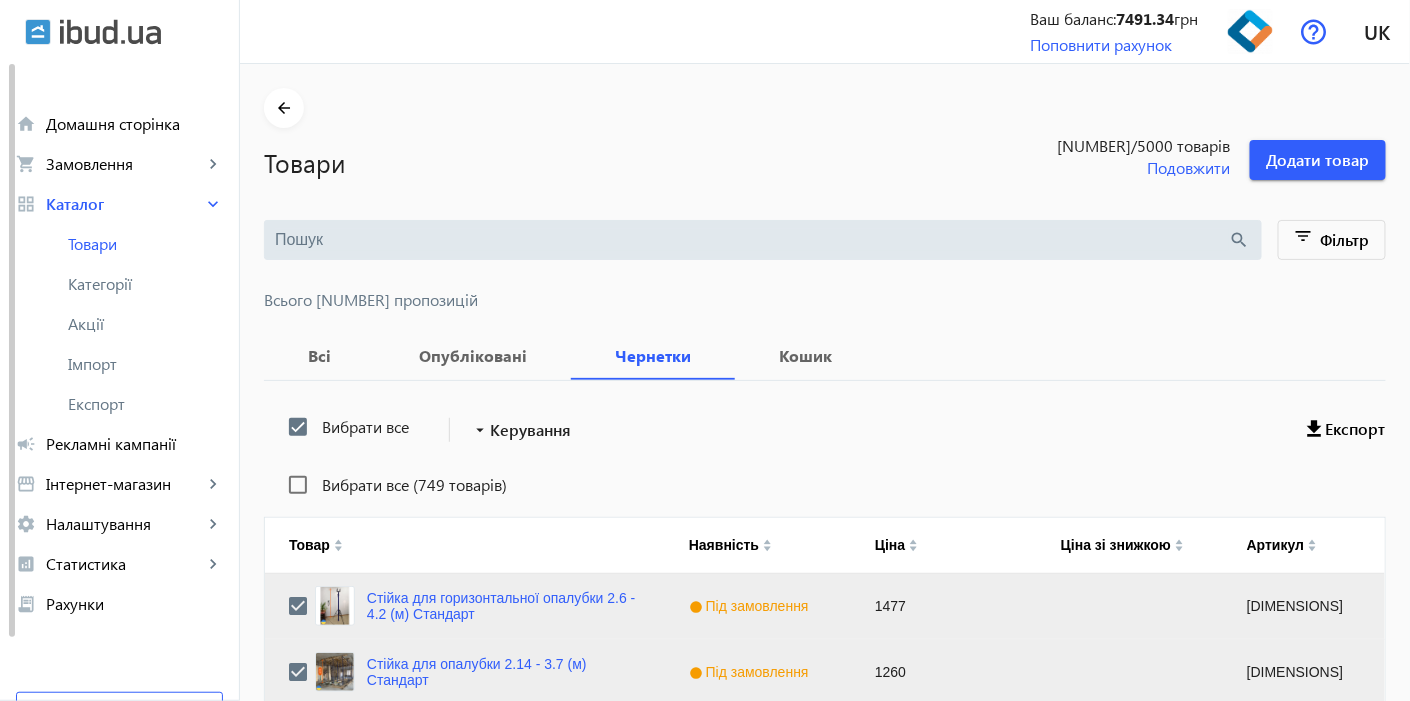 click on "Вибрати все (749 товарів)" at bounding box center [412, 485] 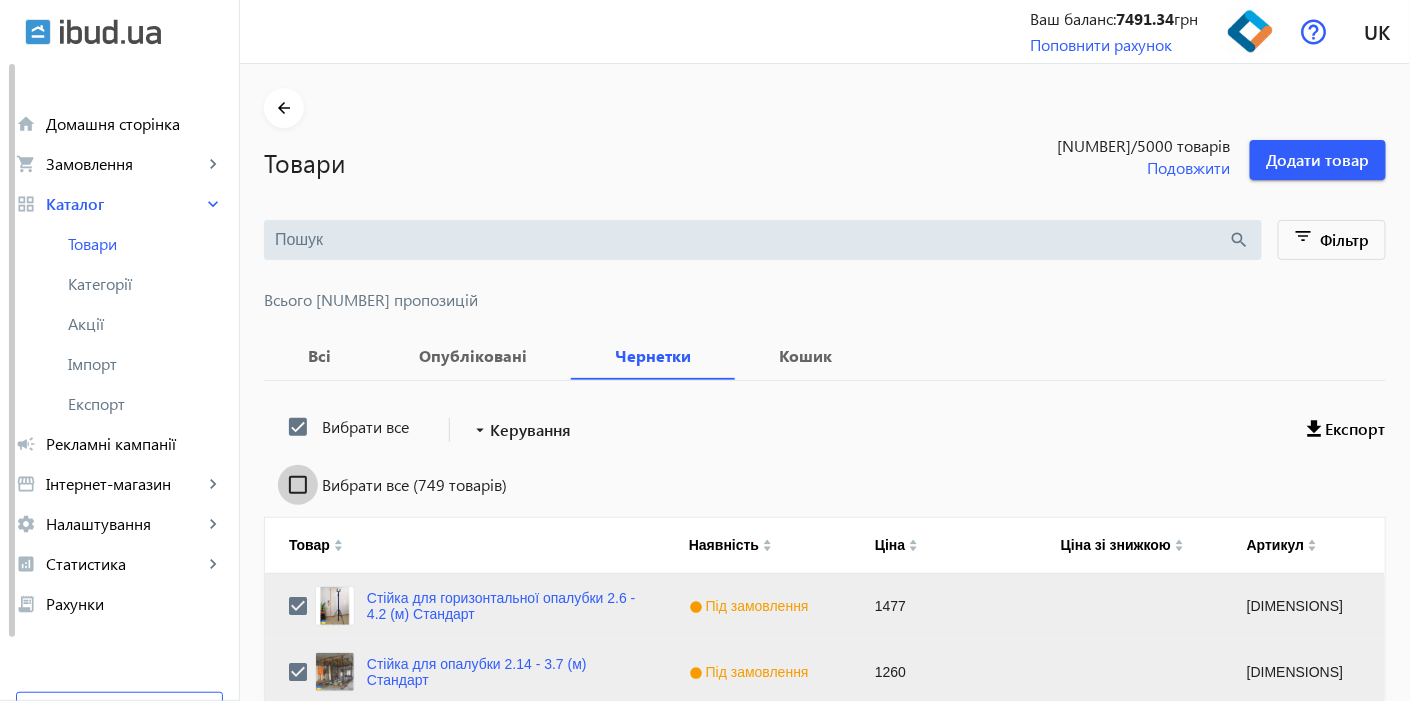 click on "Вибрати все (749 товарів)" at bounding box center (298, 485) 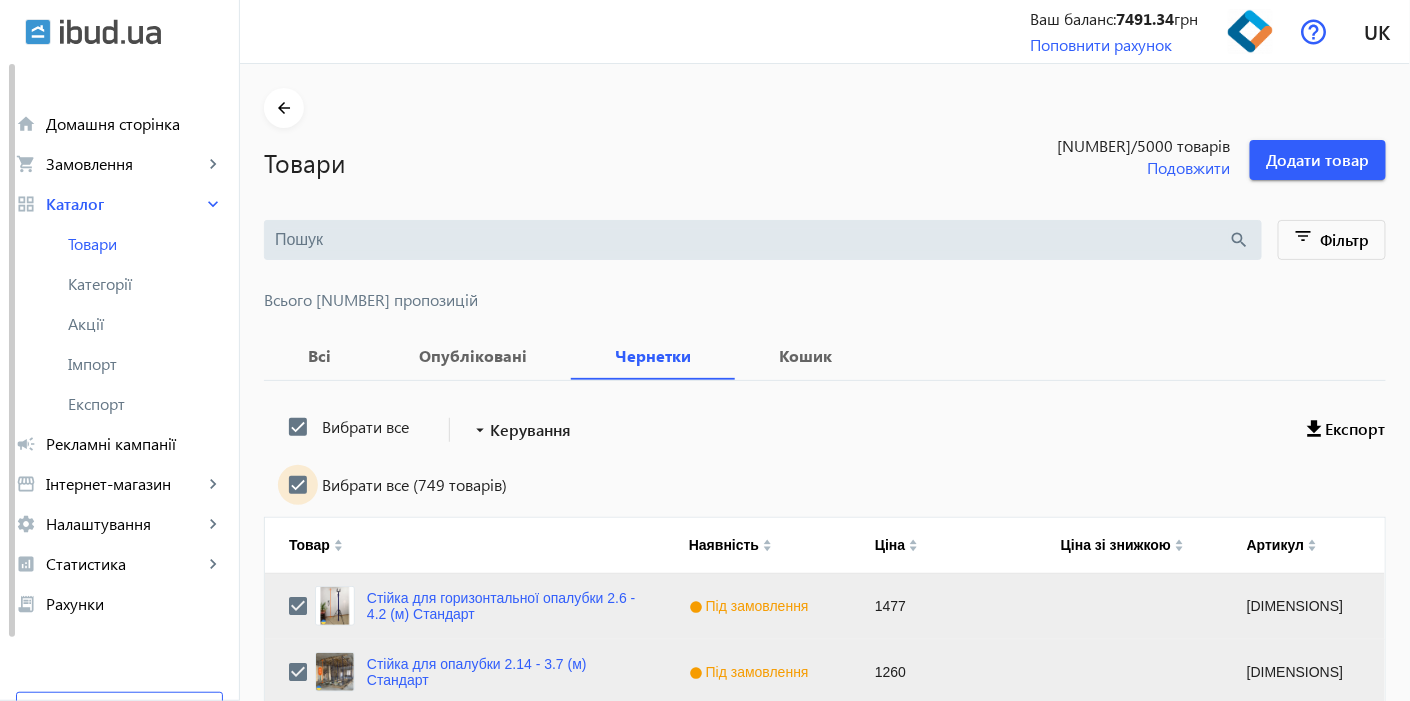 checkbox on "true" 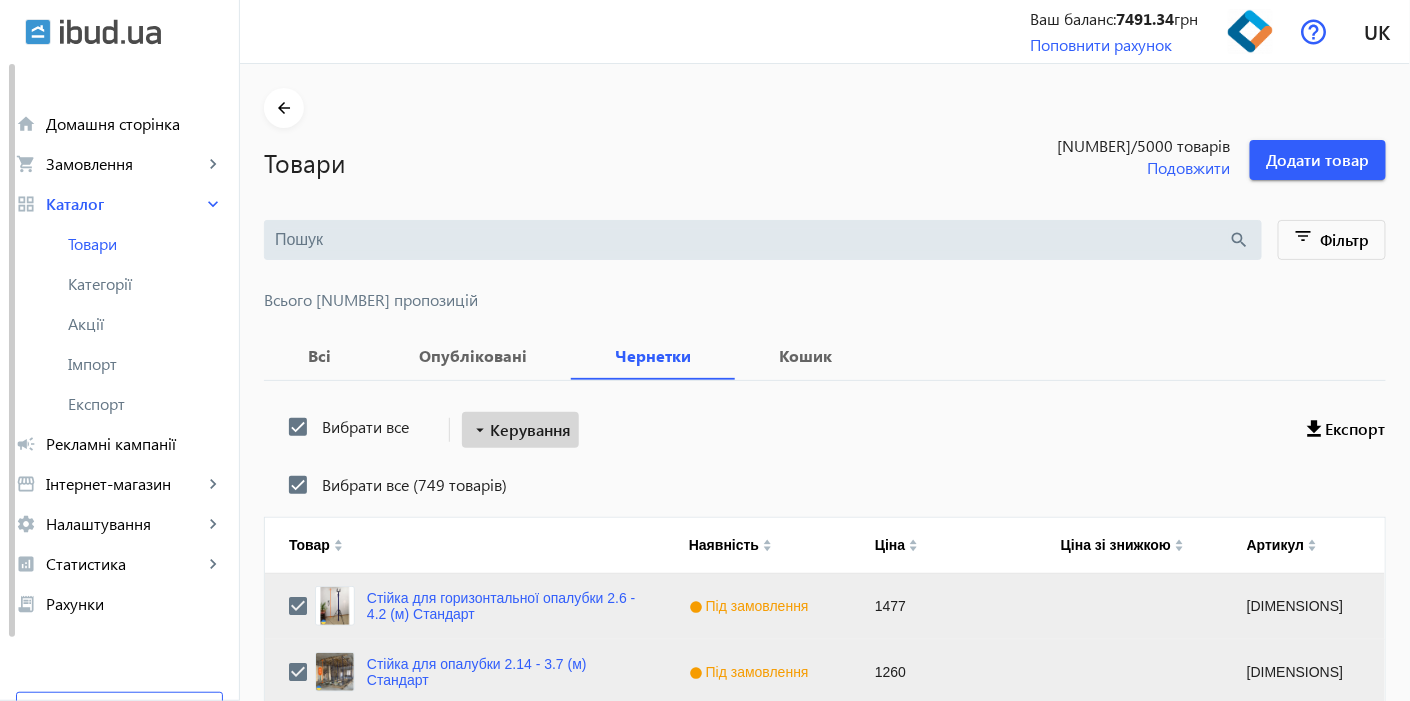 click on "Керування" 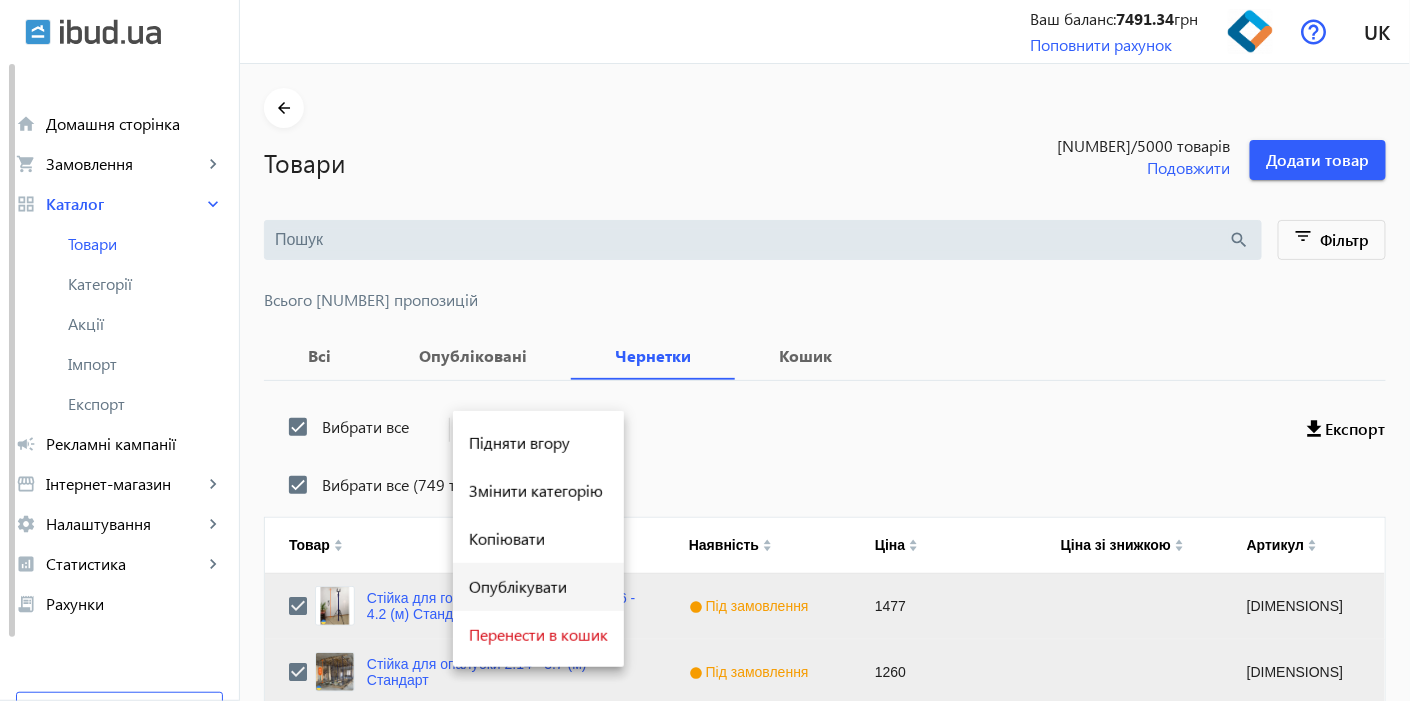 click on "Опублікувати" at bounding box center [538, 587] 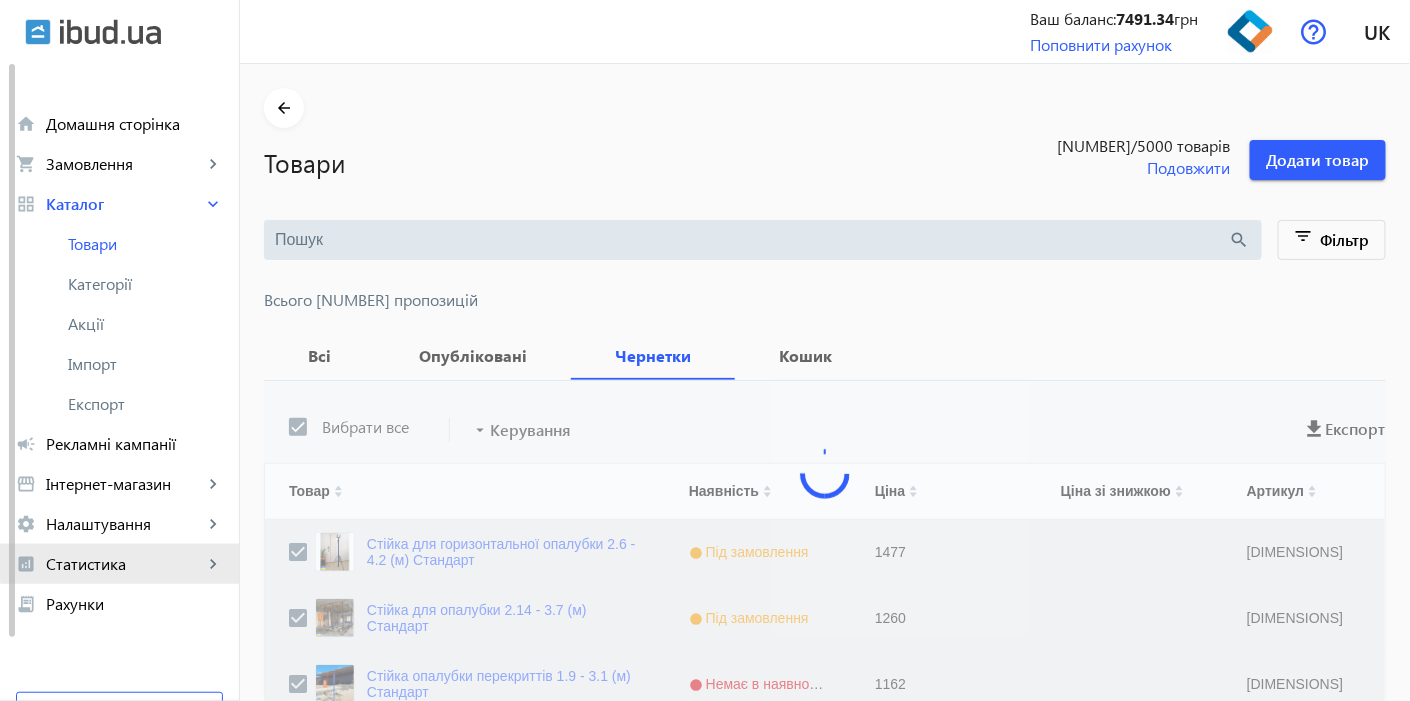 click on "analytics Статистика keyboard_arrow_right" 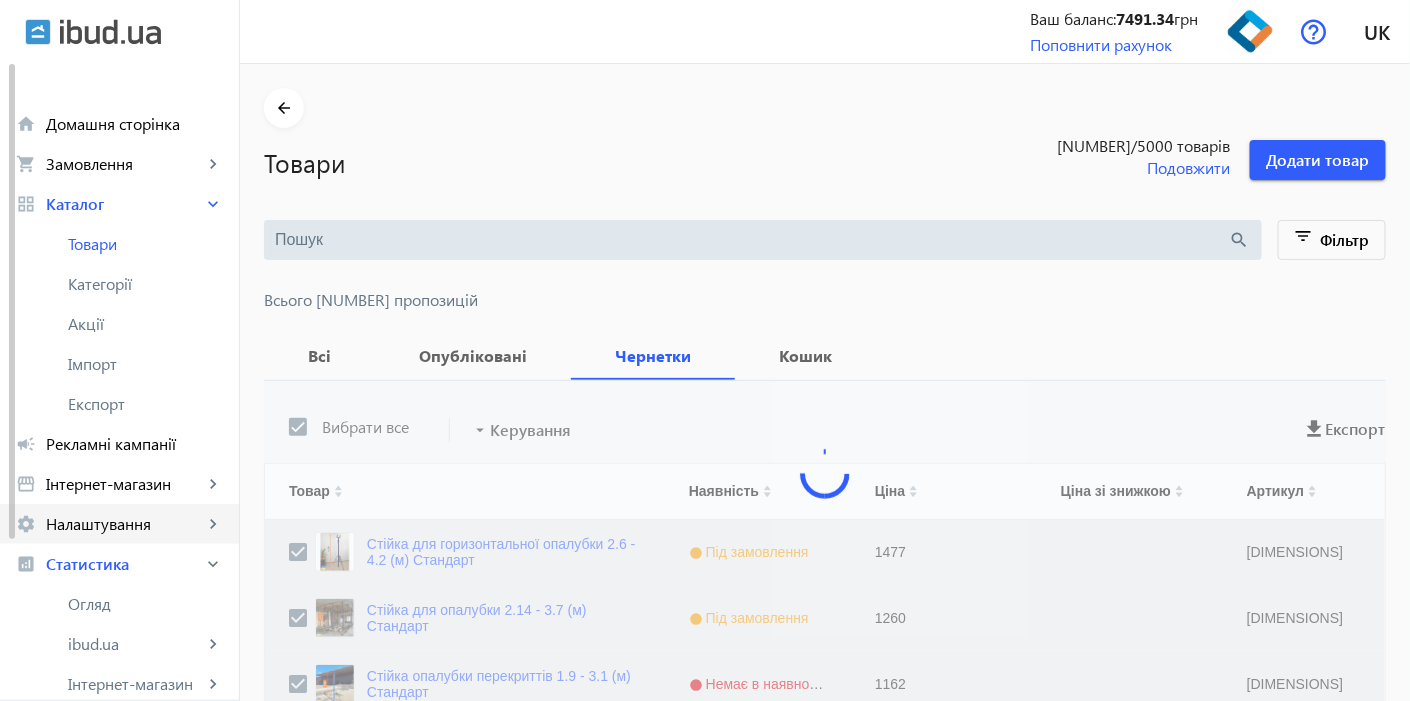 scroll, scrollTop: 222, scrollLeft: 0, axis: vertical 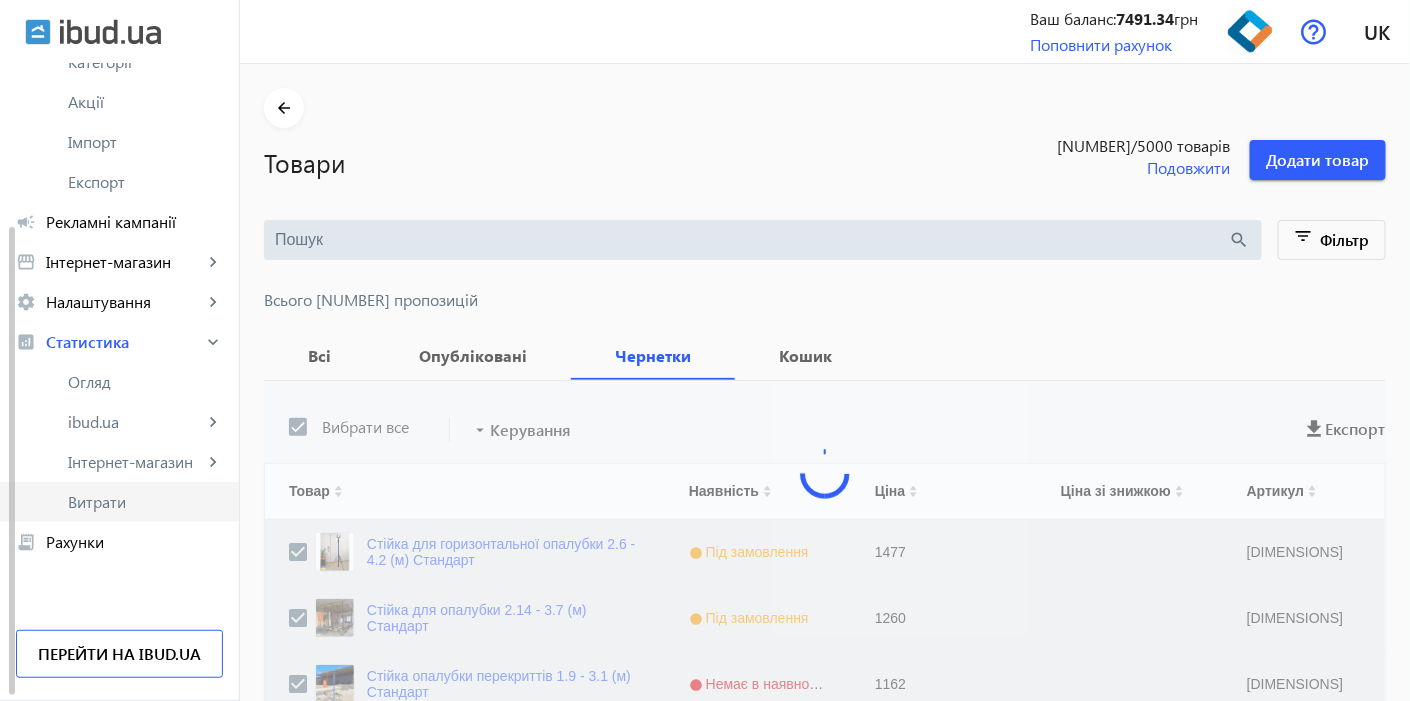 click on "Витрати" 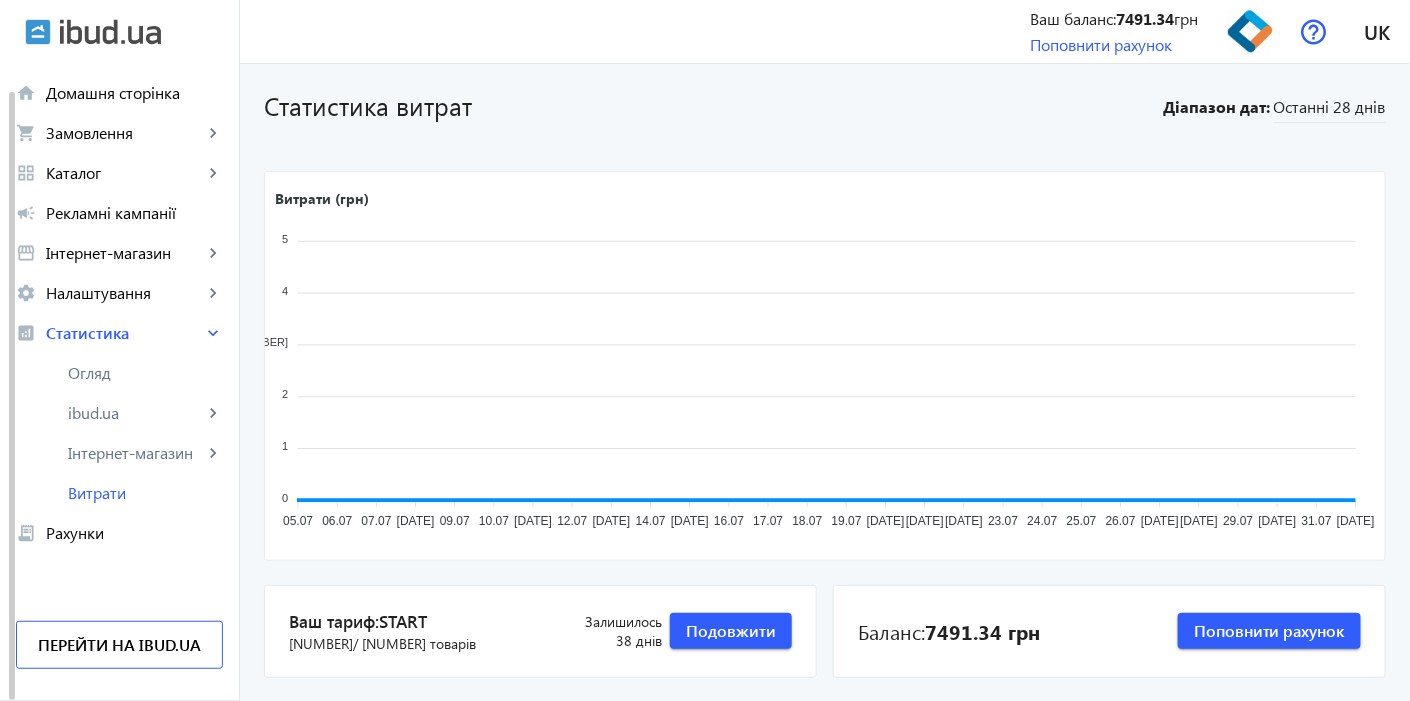 scroll, scrollTop: 30, scrollLeft: 0, axis: vertical 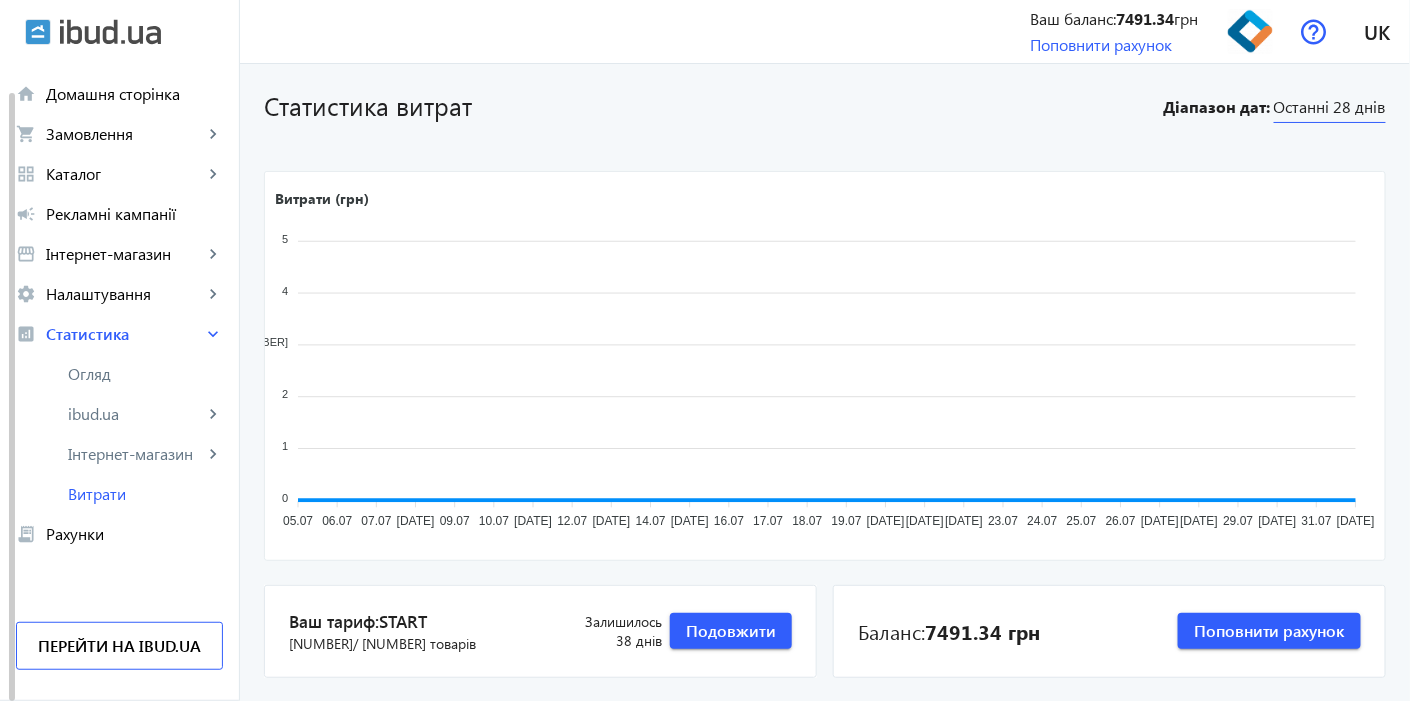 click on "Останні 28 днів" 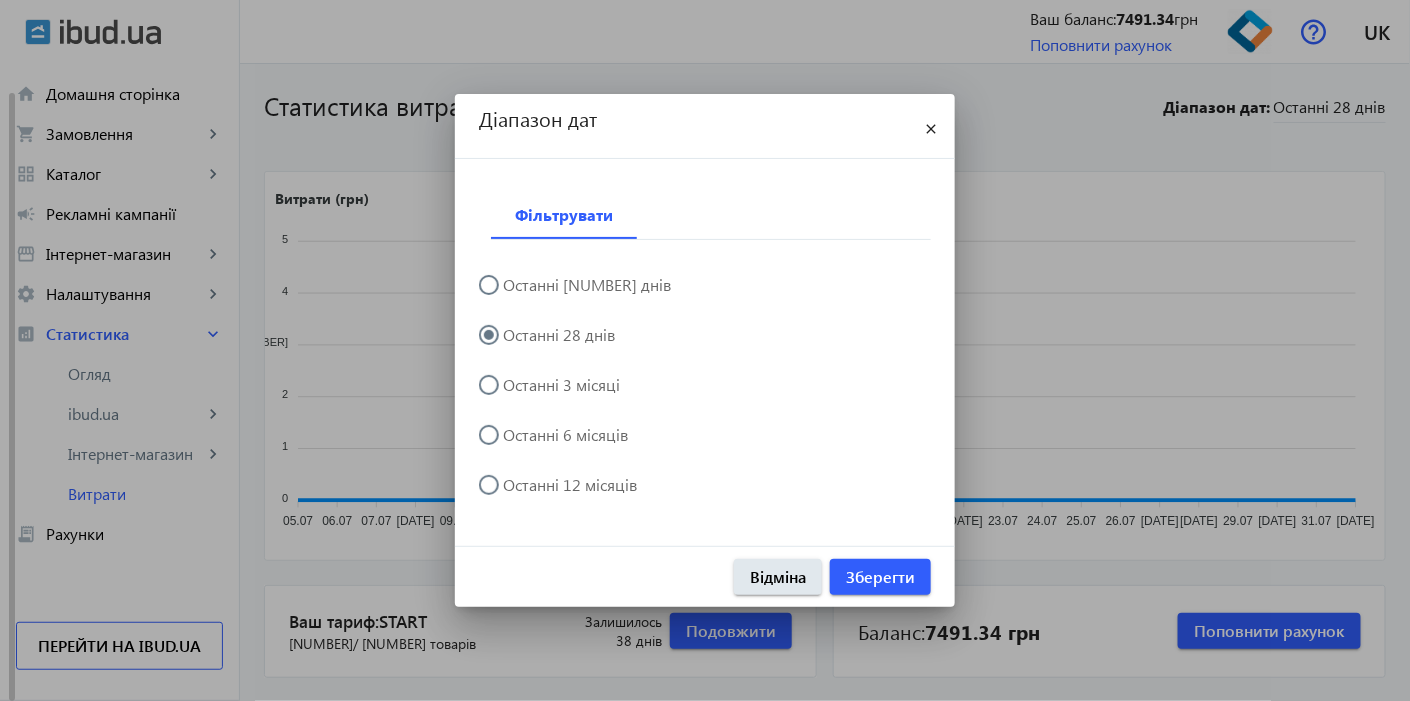 click on "Останні 3 місяці" at bounding box center [559, 385] 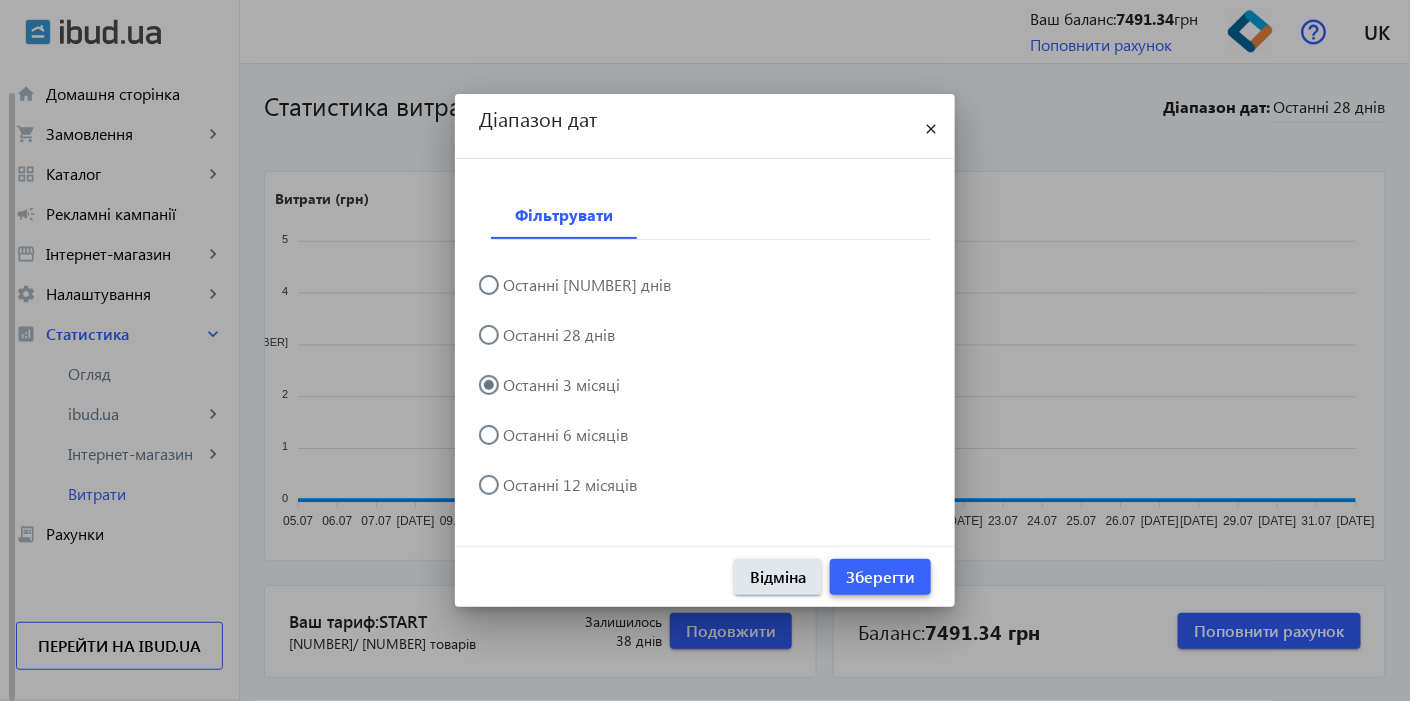 click on "Зберегти" at bounding box center (880, 577) 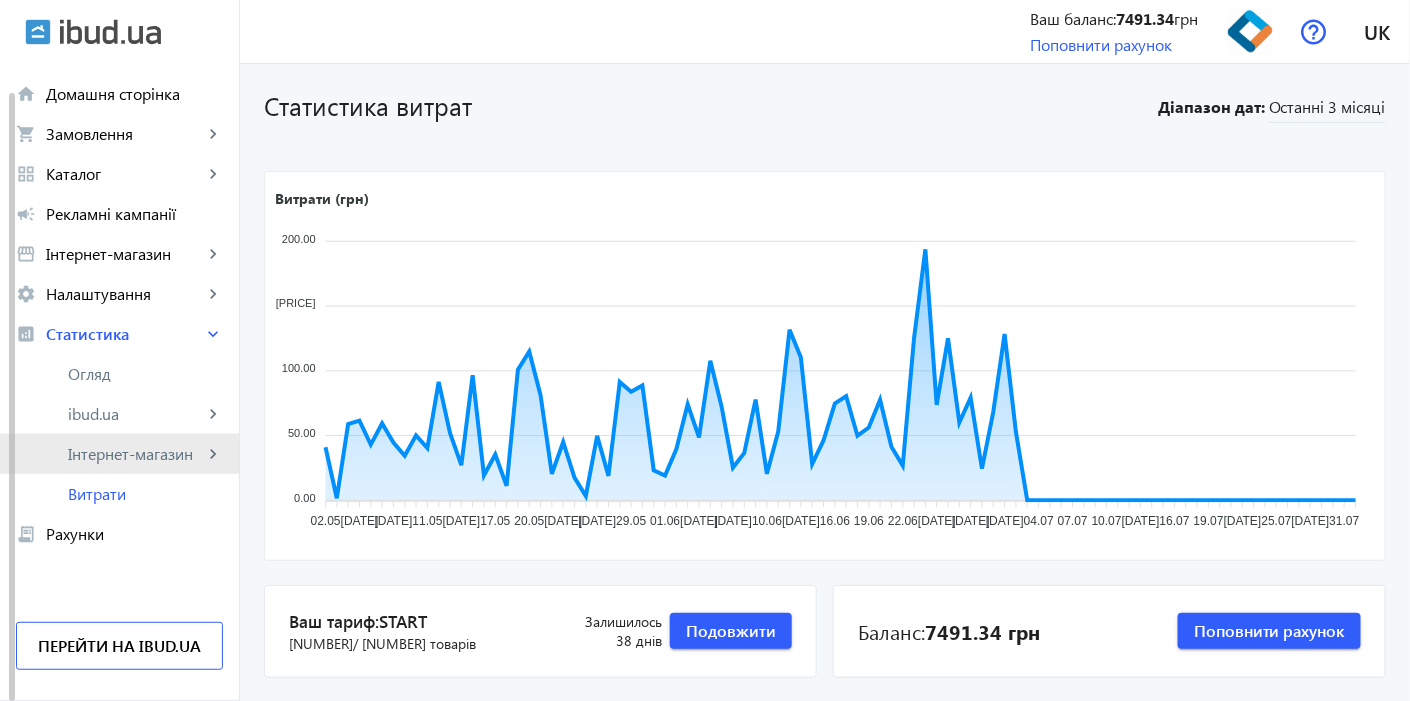 click on "Інтернет-магазин" 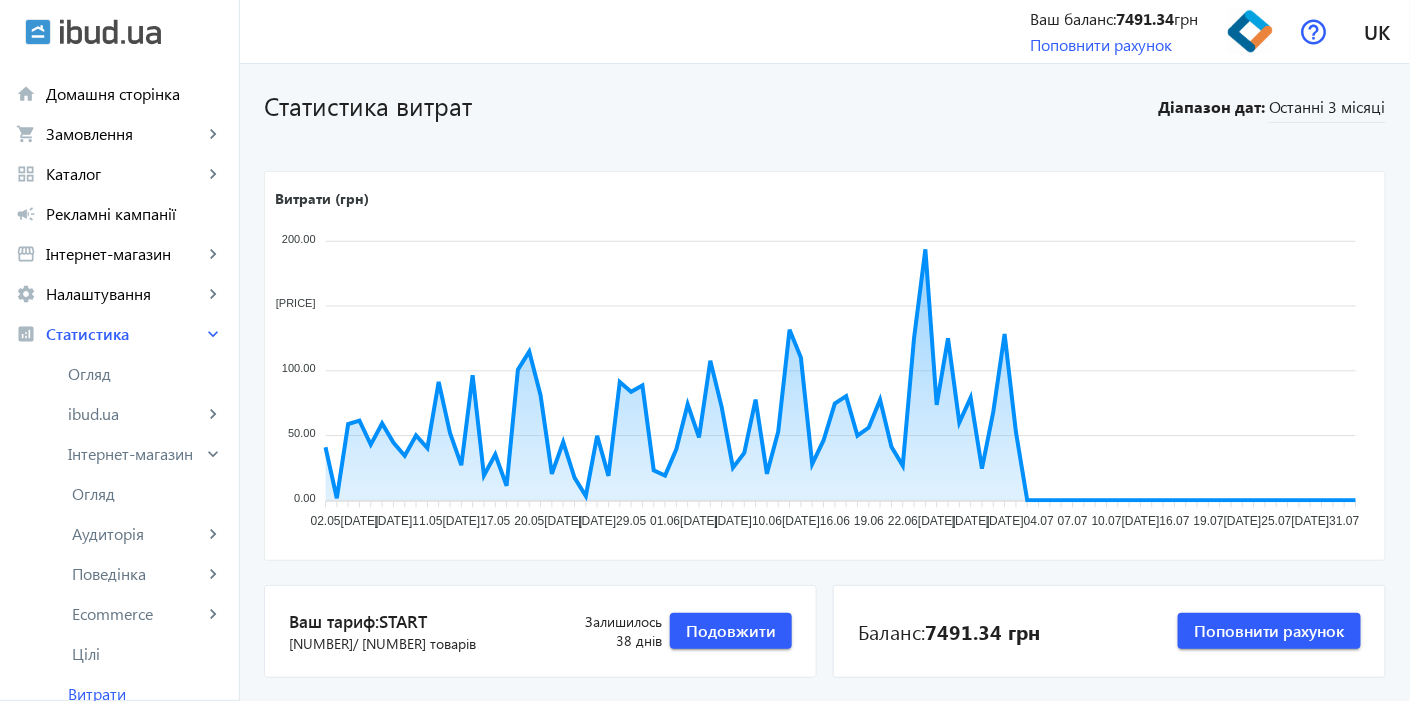 scroll, scrollTop: 230, scrollLeft: 0, axis: vertical 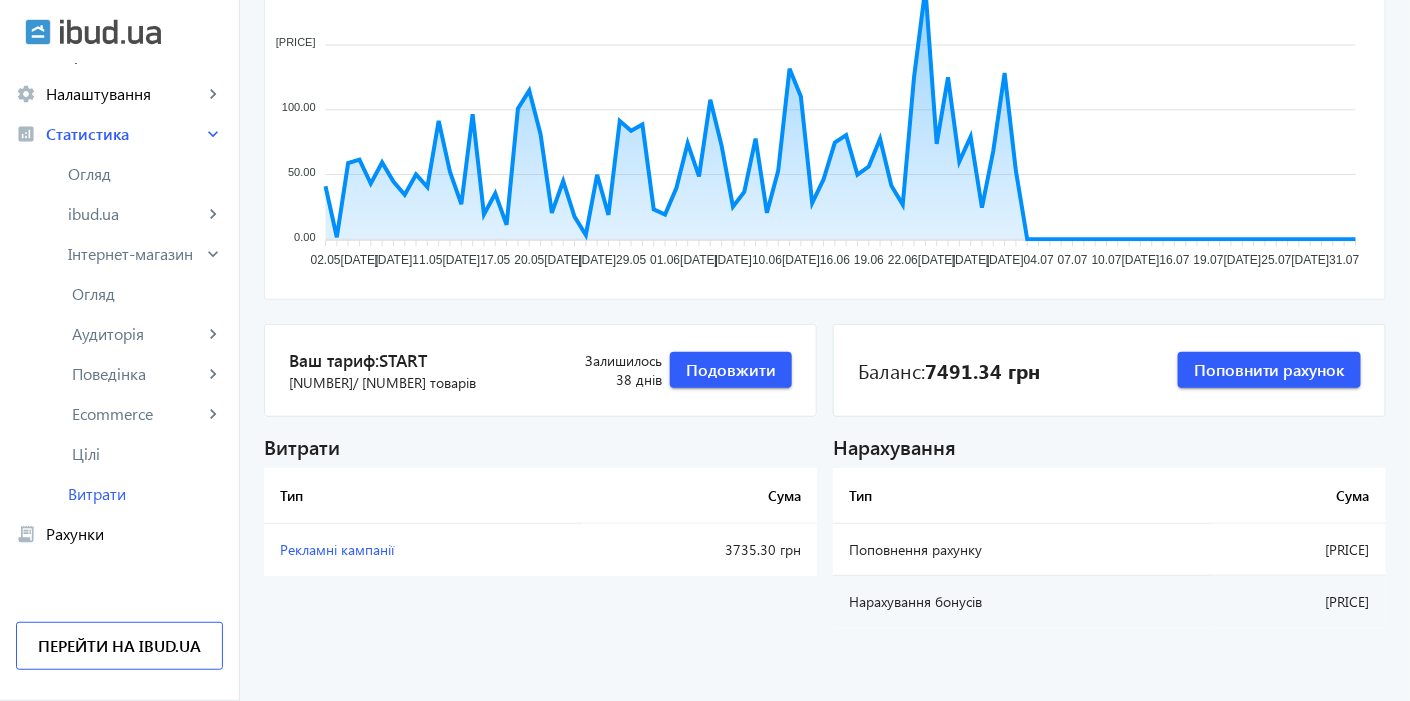 click on "Рекламні кампанії" 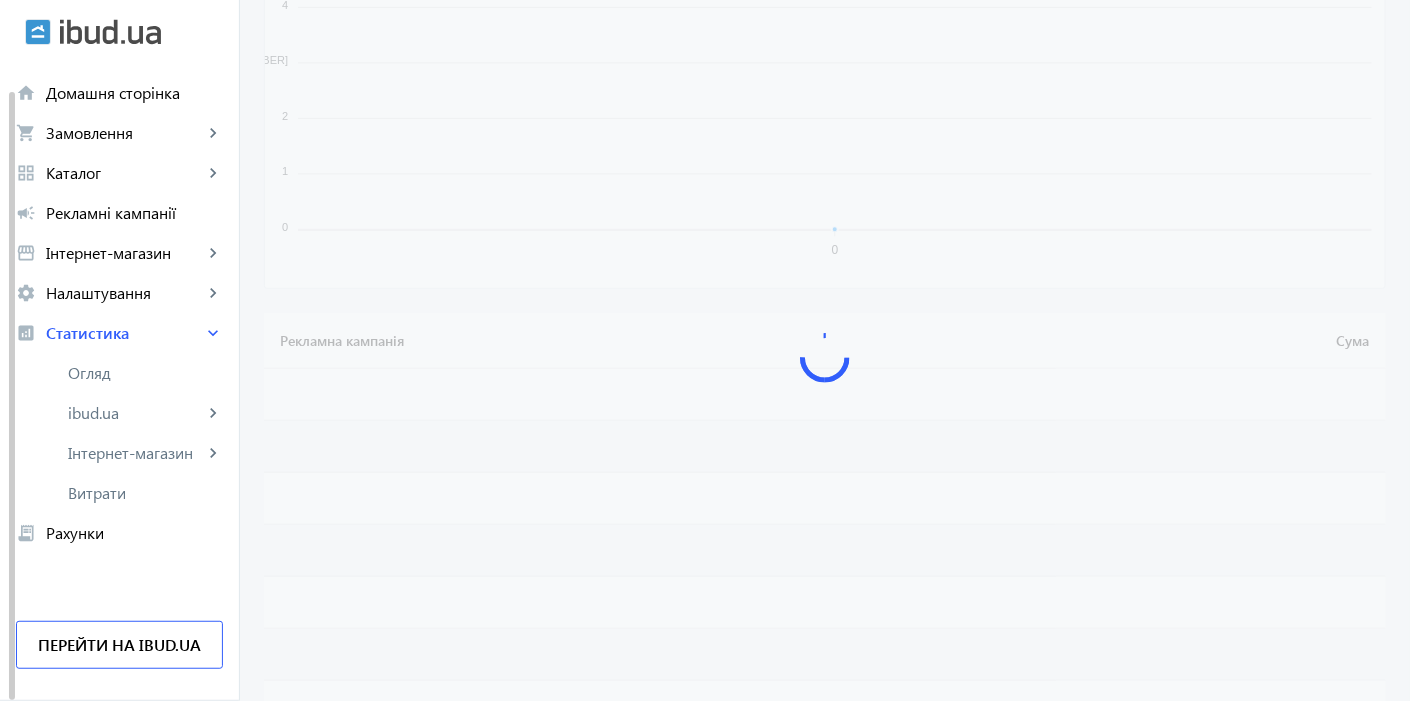 scroll, scrollTop: 0, scrollLeft: 0, axis: both 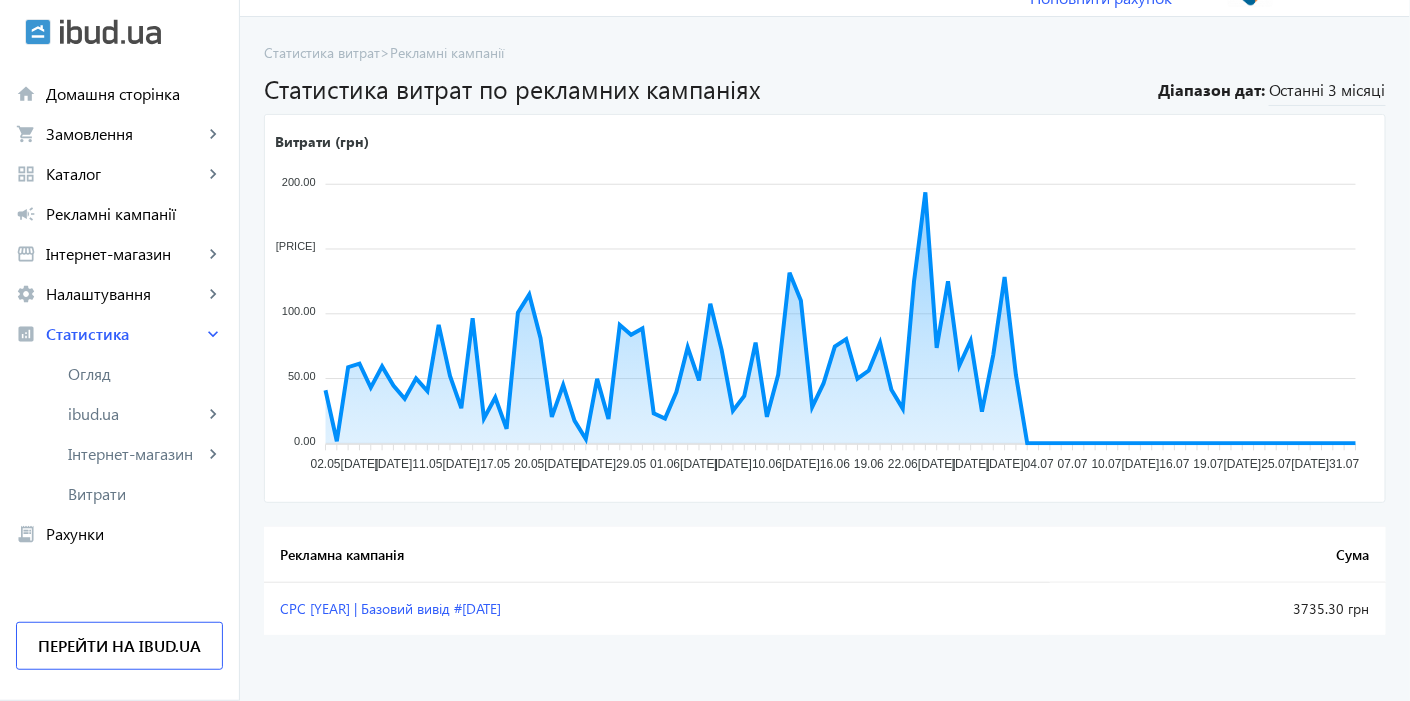 click on "CPC [YEAR] | Базовий вивід #[DATE]" 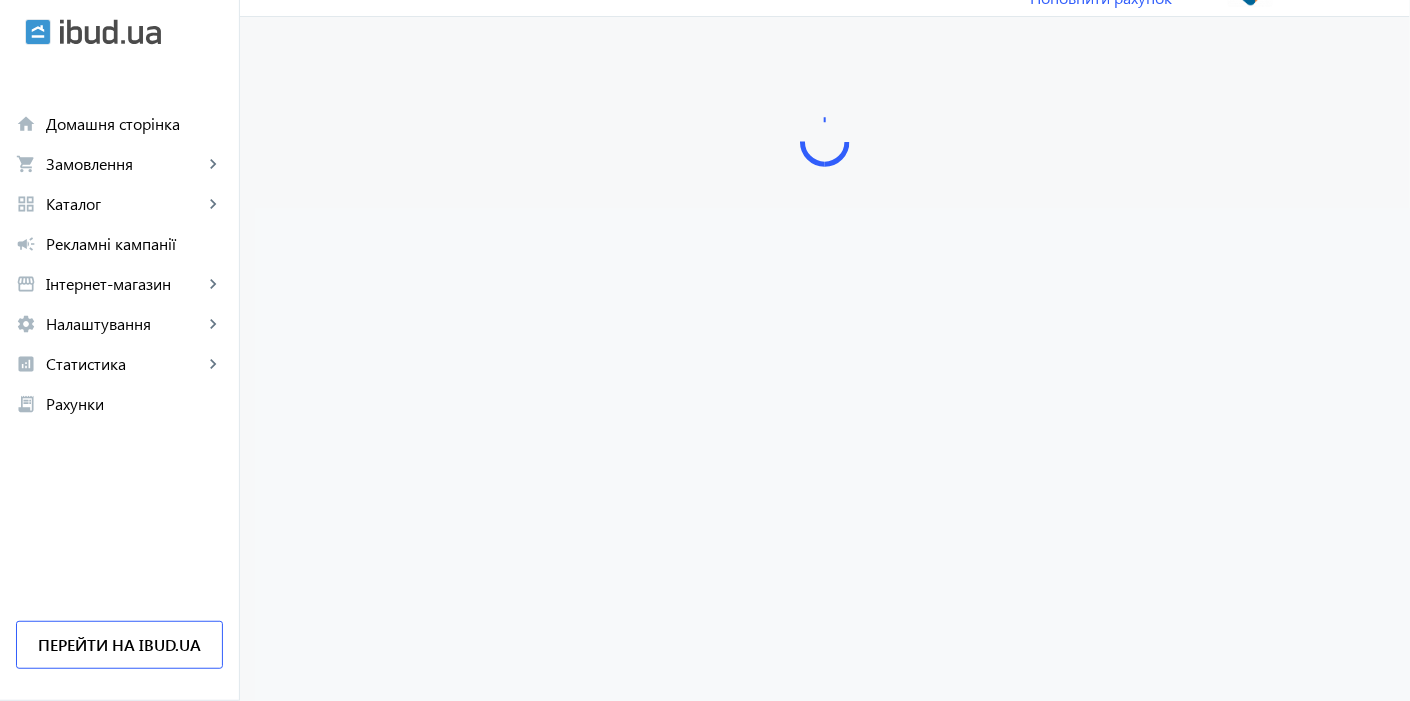 scroll, scrollTop: 0, scrollLeft: 0, axis: both 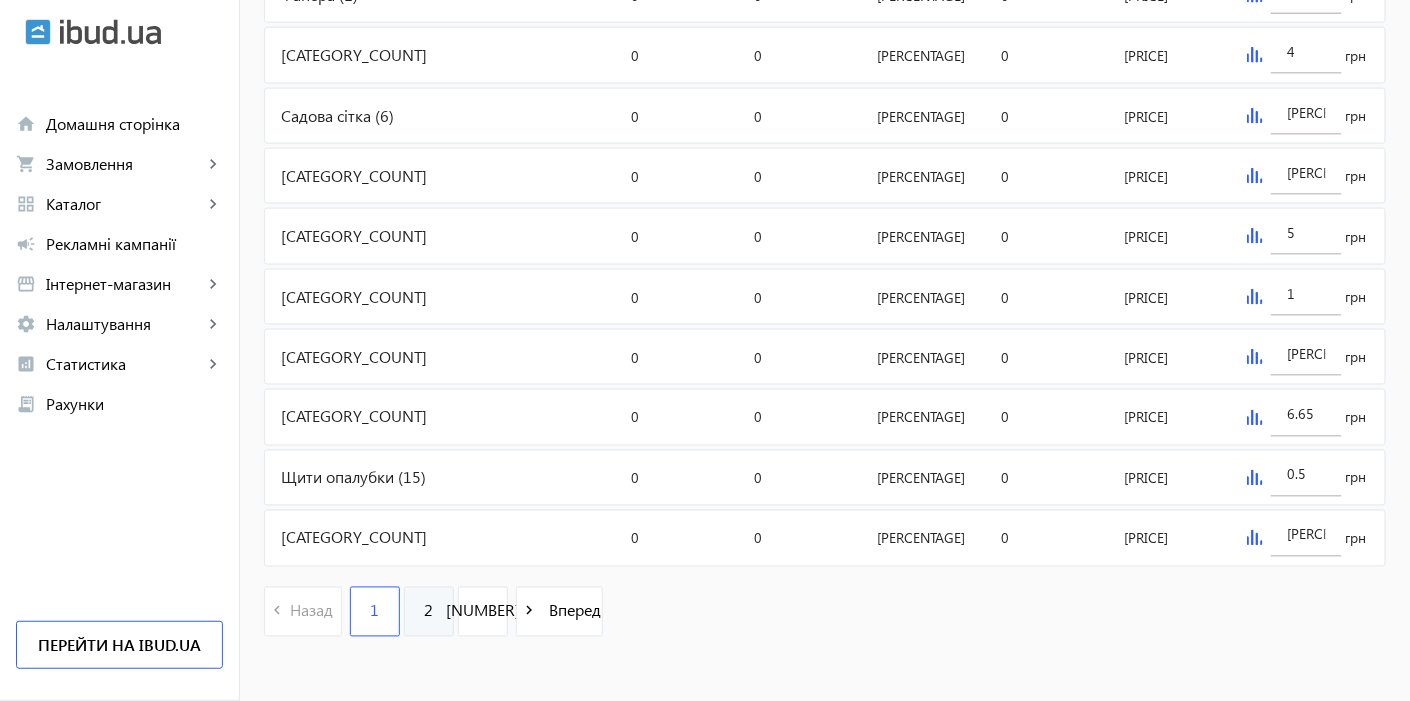click on "2" 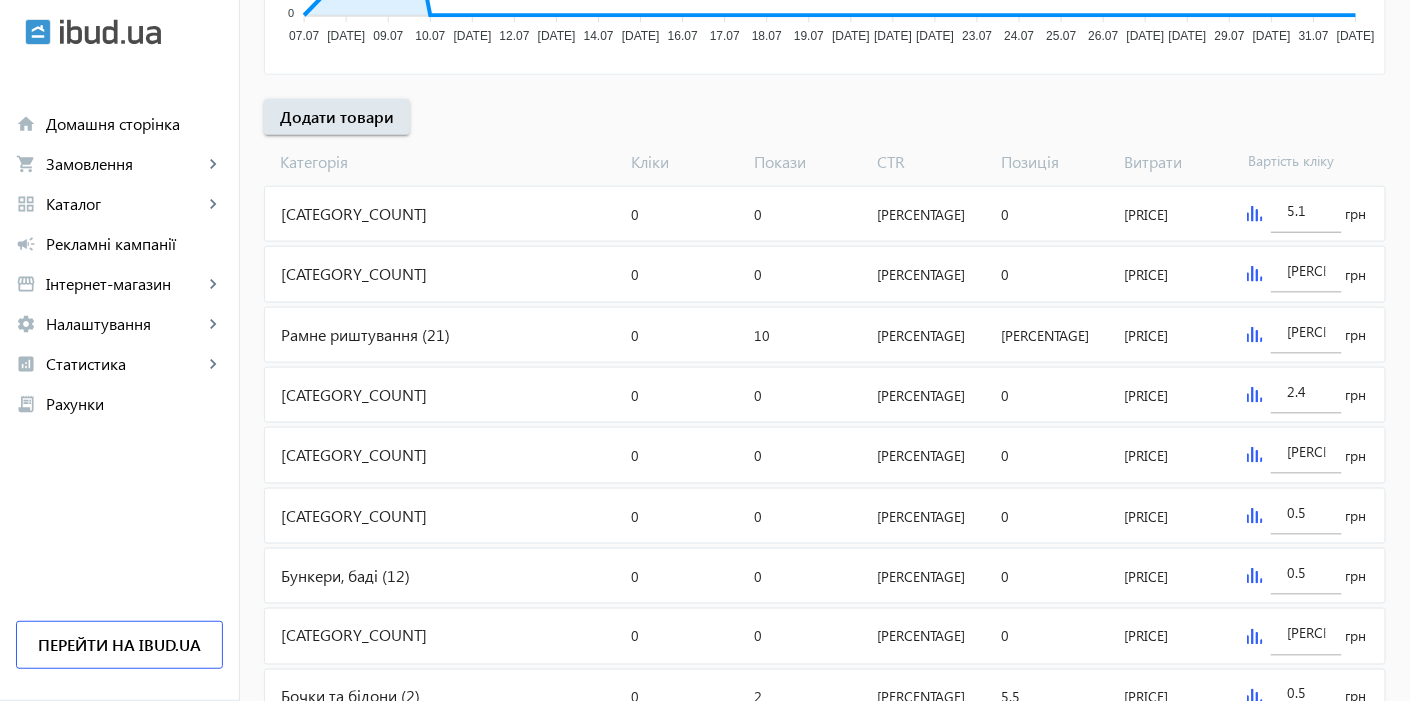scroll, scrollTop: 885, scrollLeft: 0, axis: vertical 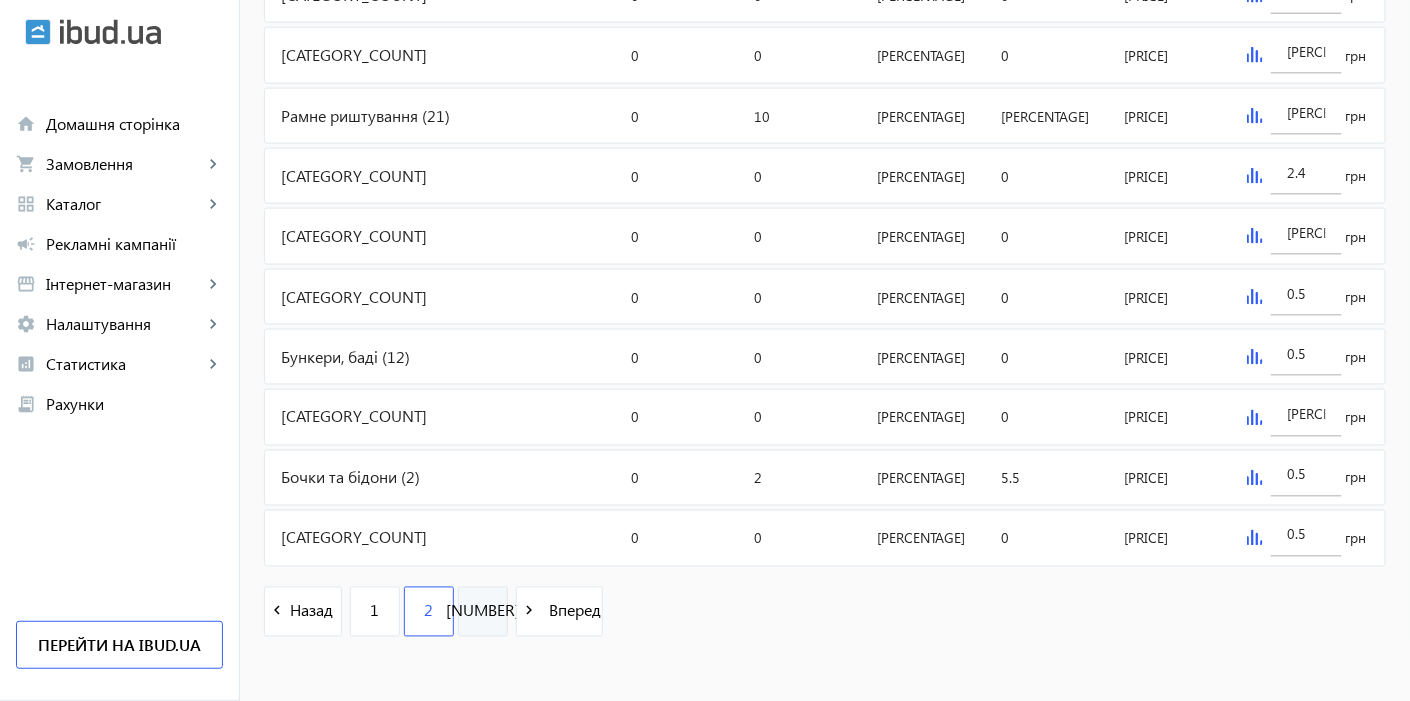 click on "[NUMBER]" 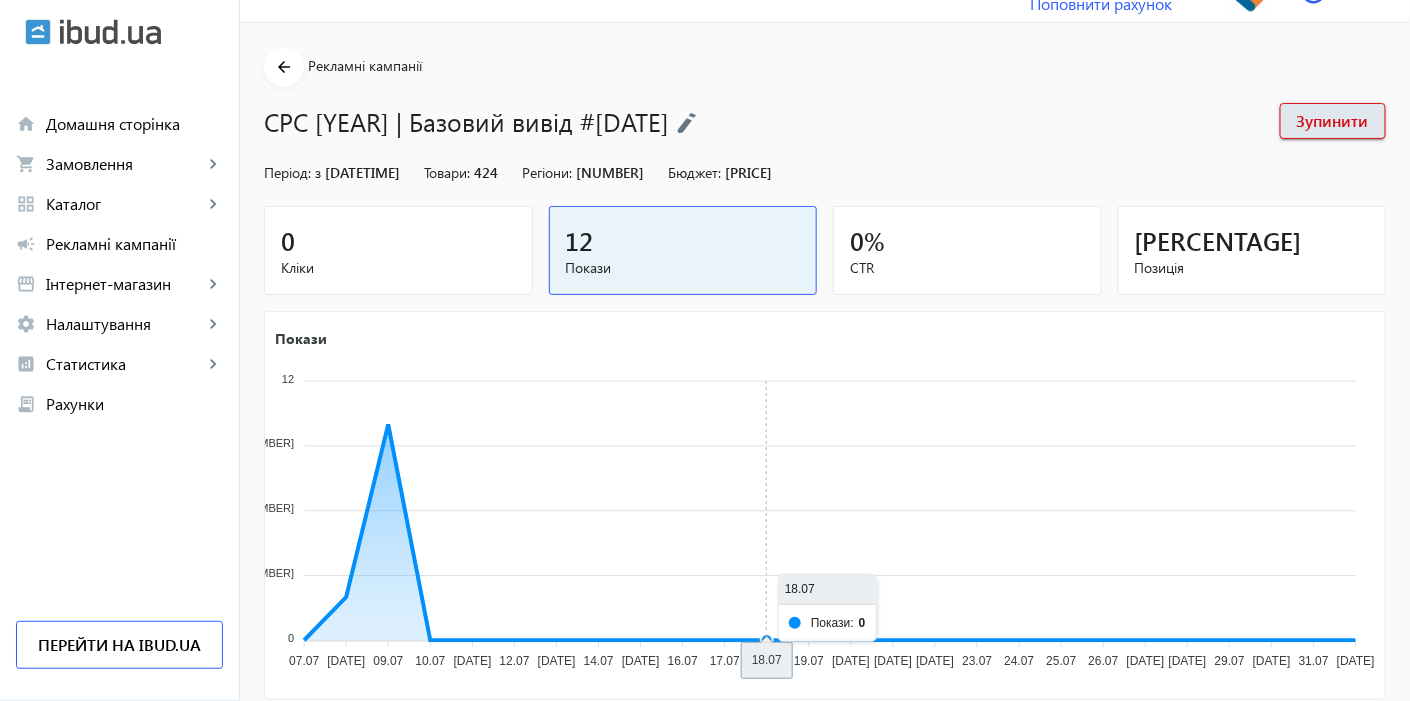 scroll, scrollTop: 0, scrollLeft: 0, axis: both 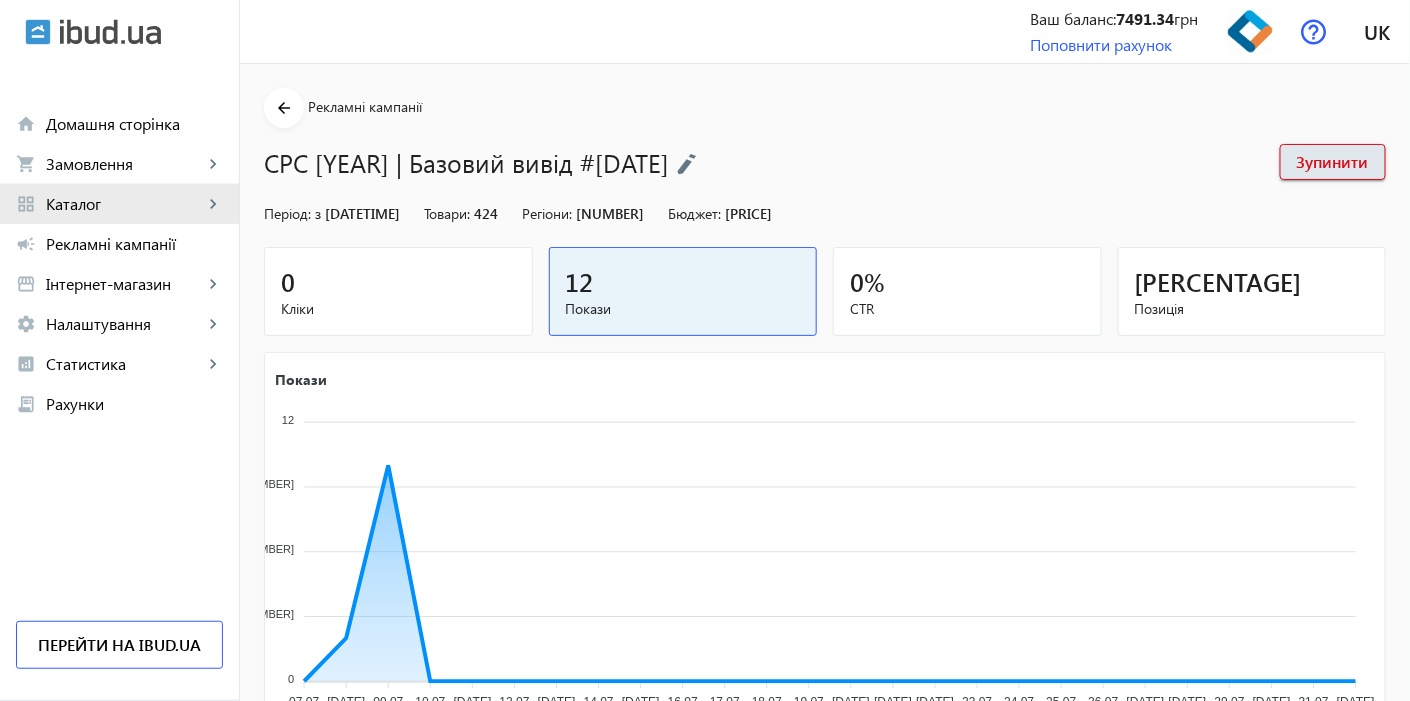 click on "Каталог" 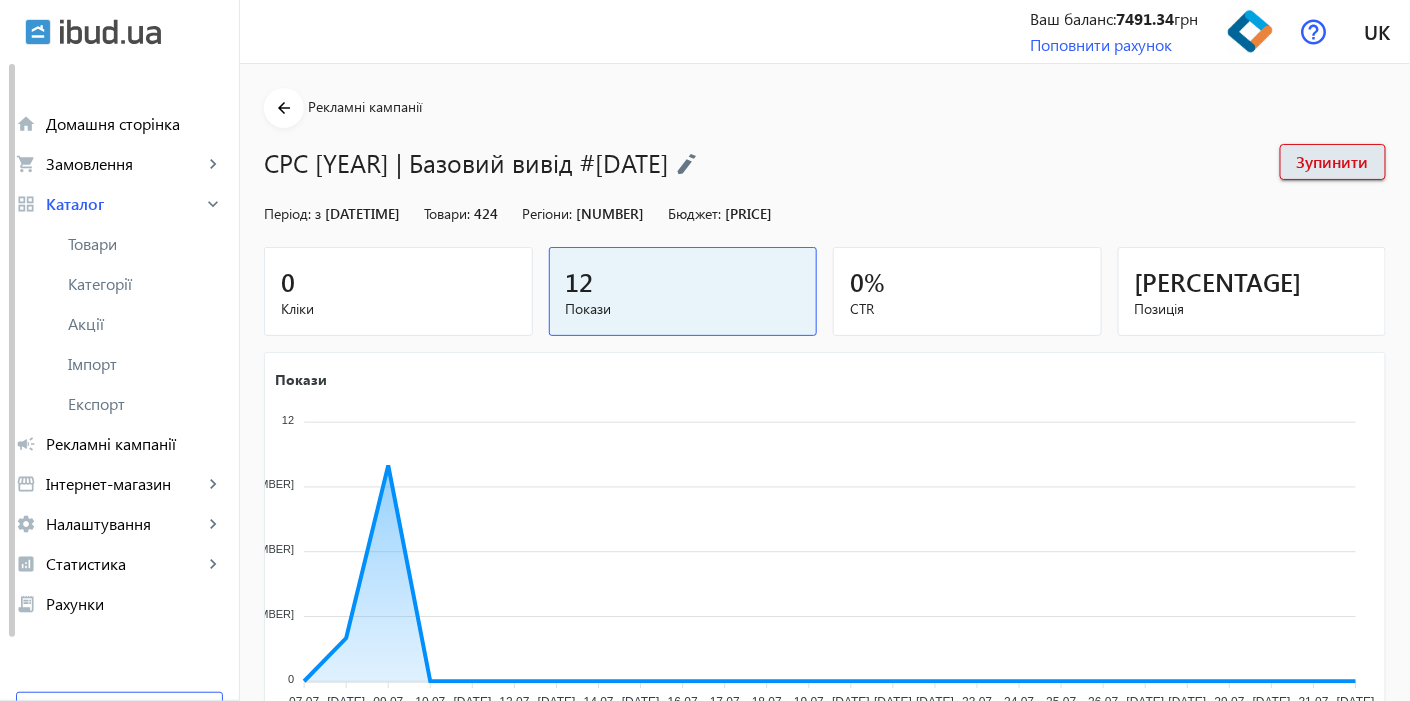 click on "Товари" 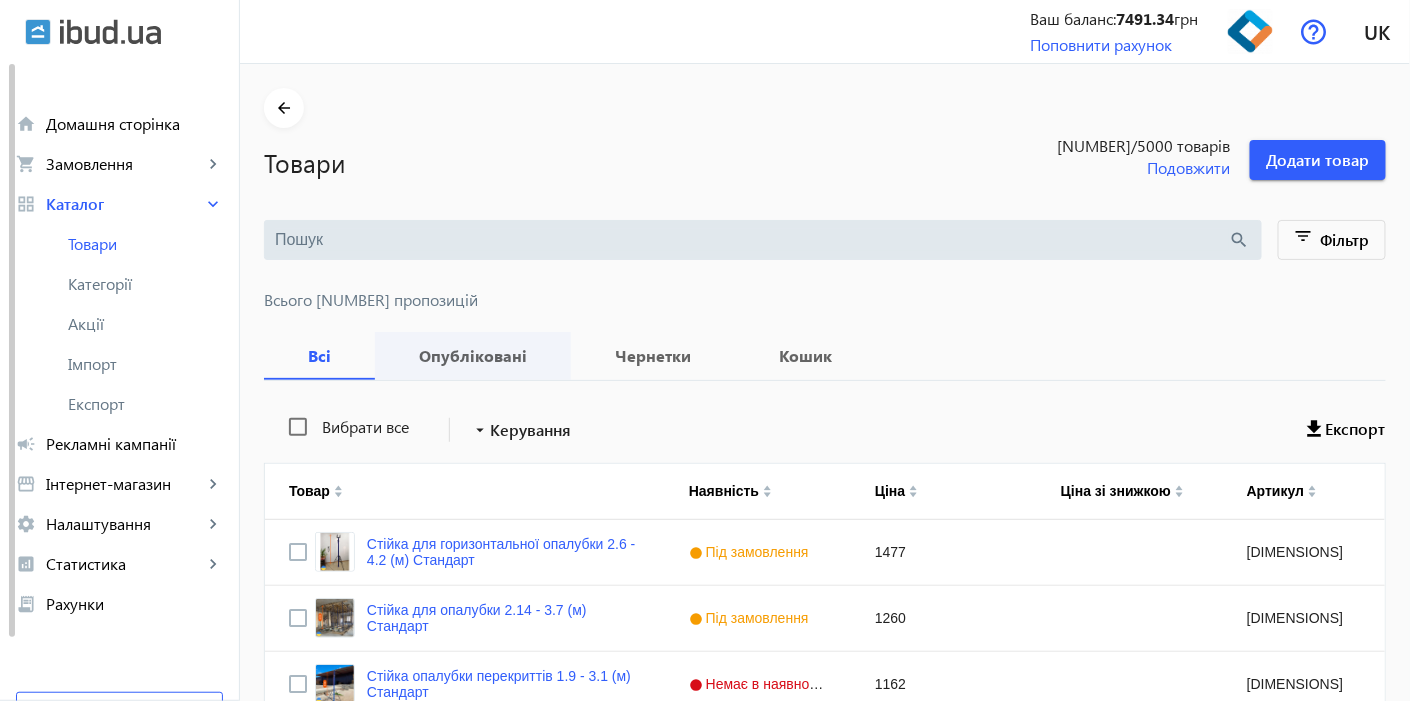 click on "Опубліковані" at bounding box center [473, 356] 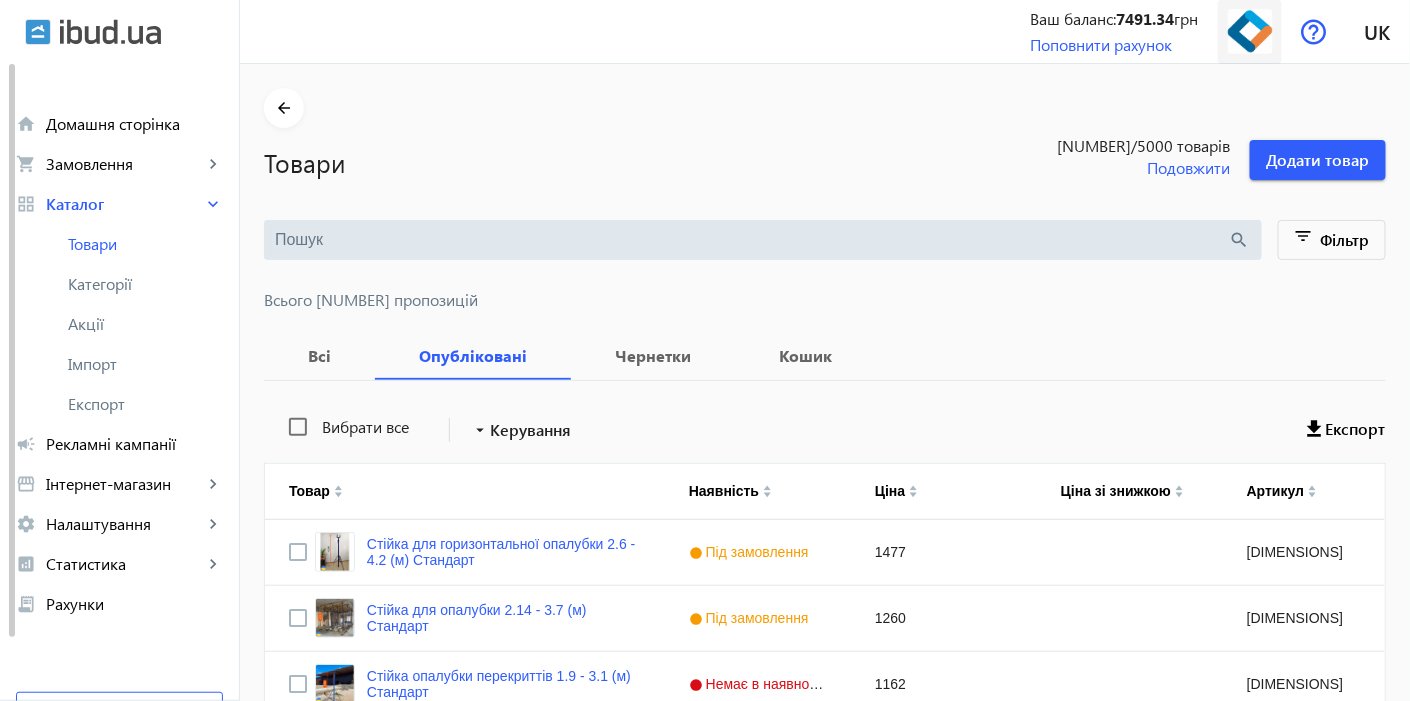 click 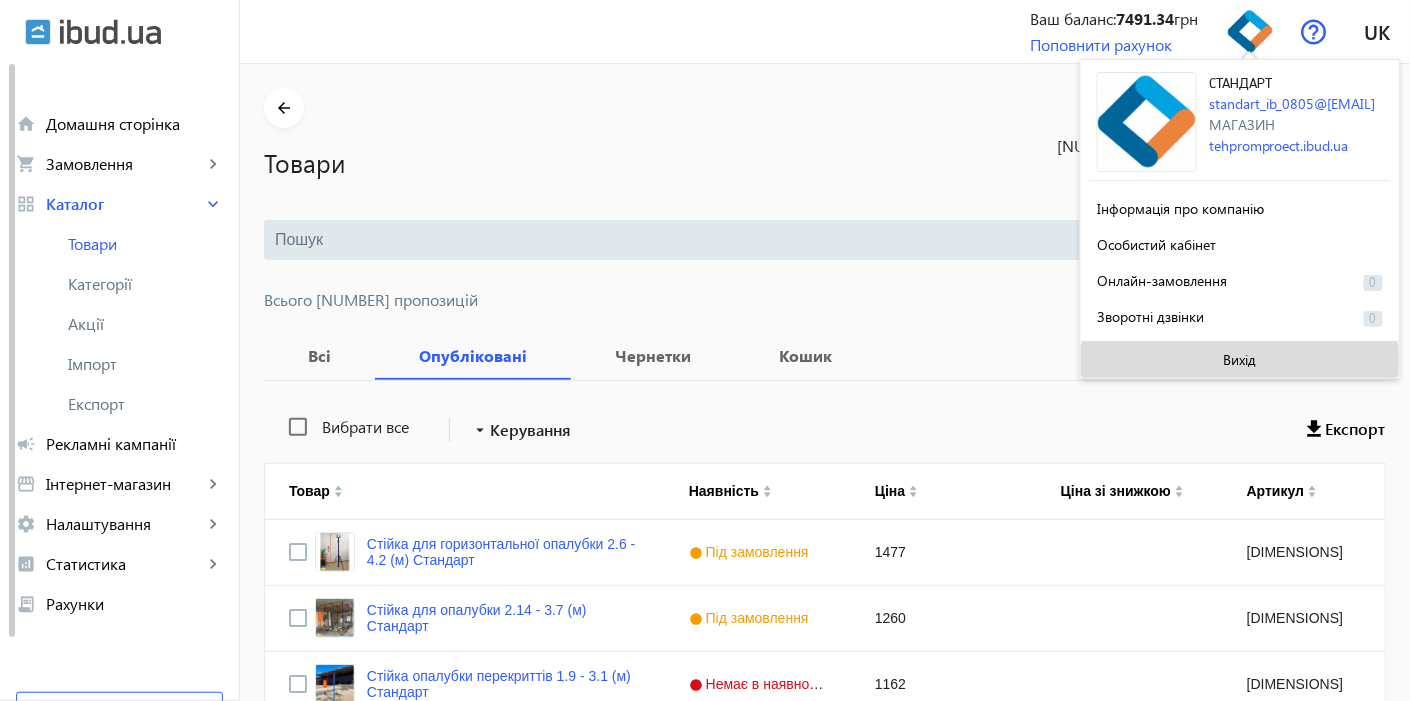click 